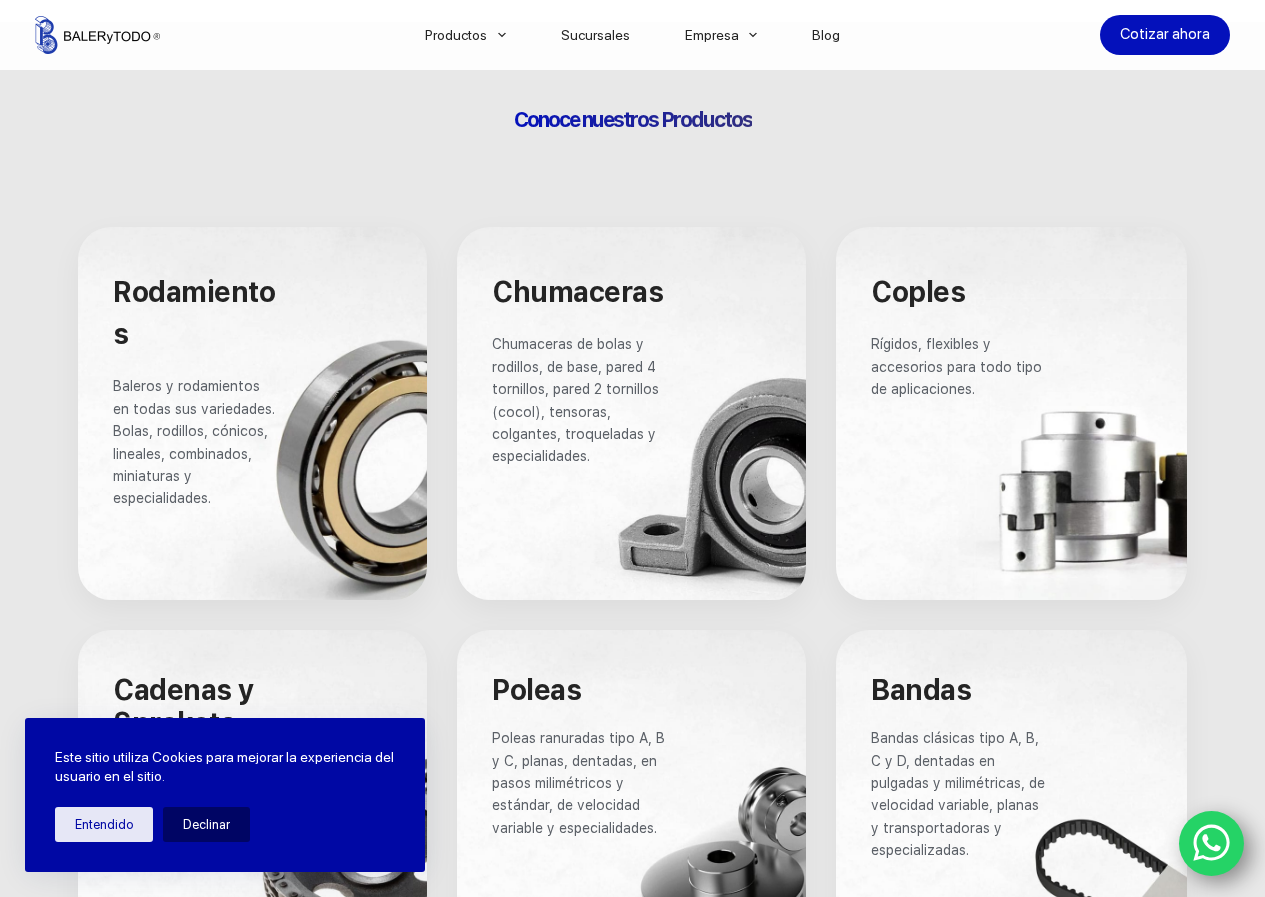 scroll, scrollTop: 1100, scrollLeft: 0, axis: vertical 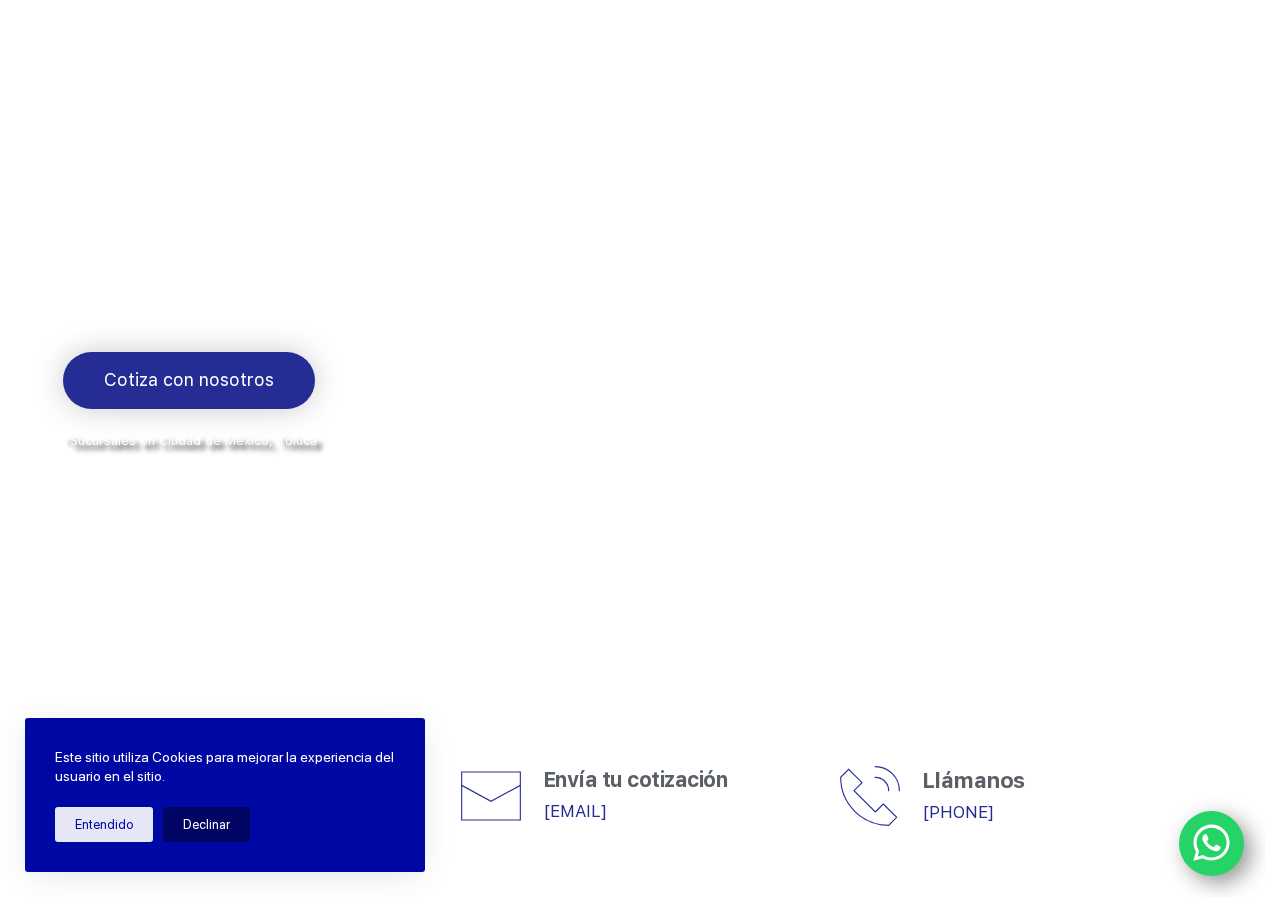 click on "Bienvenido a Balerytodo® Somos los doctores de la industria Rodamientos y refacciones industriales Cotiza con nosotros *Sucursales en Ciudad de México, Toluca  y envíos a todo México por la paquetería de su preferencia" at bounding box center [347, 284] 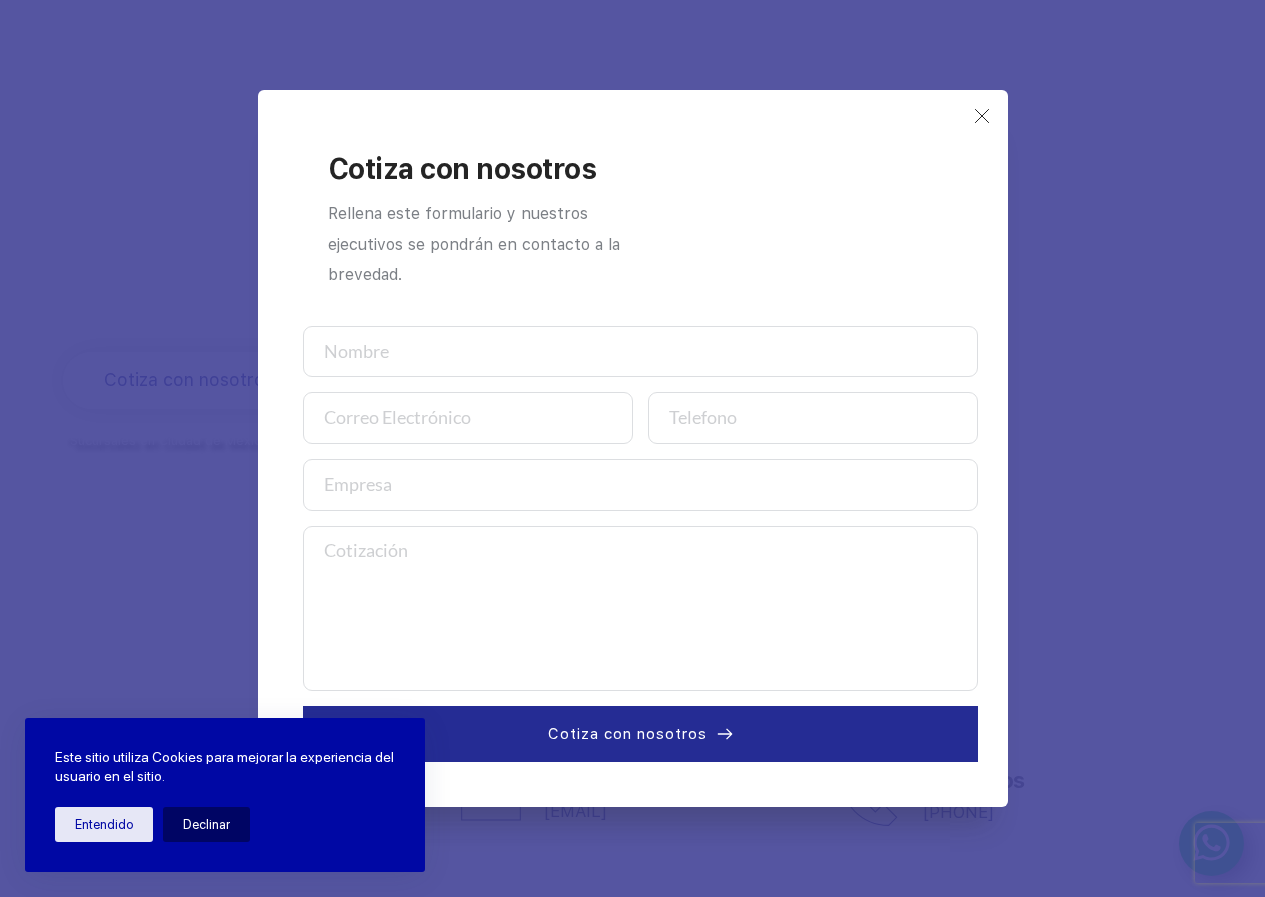 scroll, scrollTop: 500, scrollLeft: 0, axis: vertical 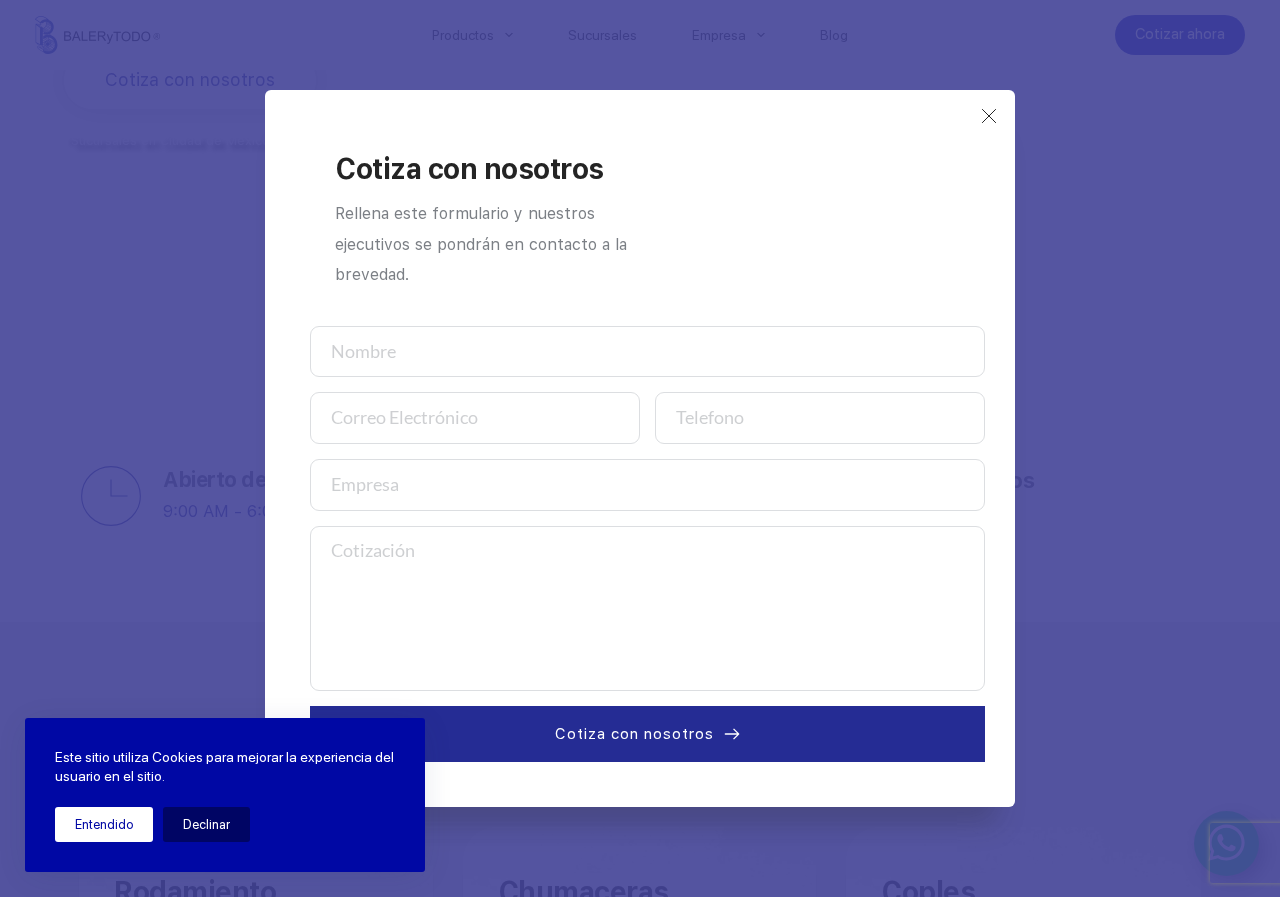 click on "Entendido" at bounding box center (104, 824) 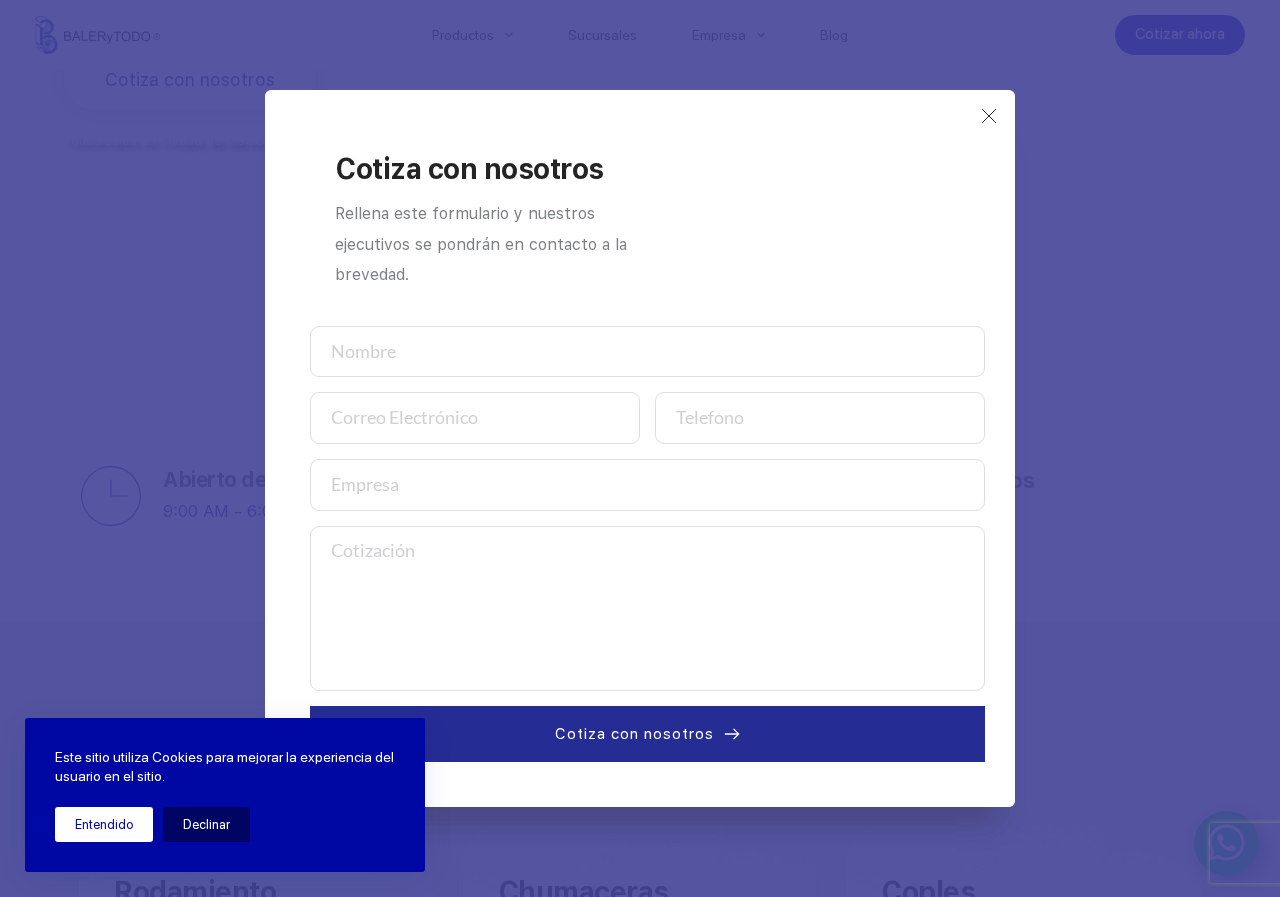 click on "Entendido" at bounding box center (104, 824) 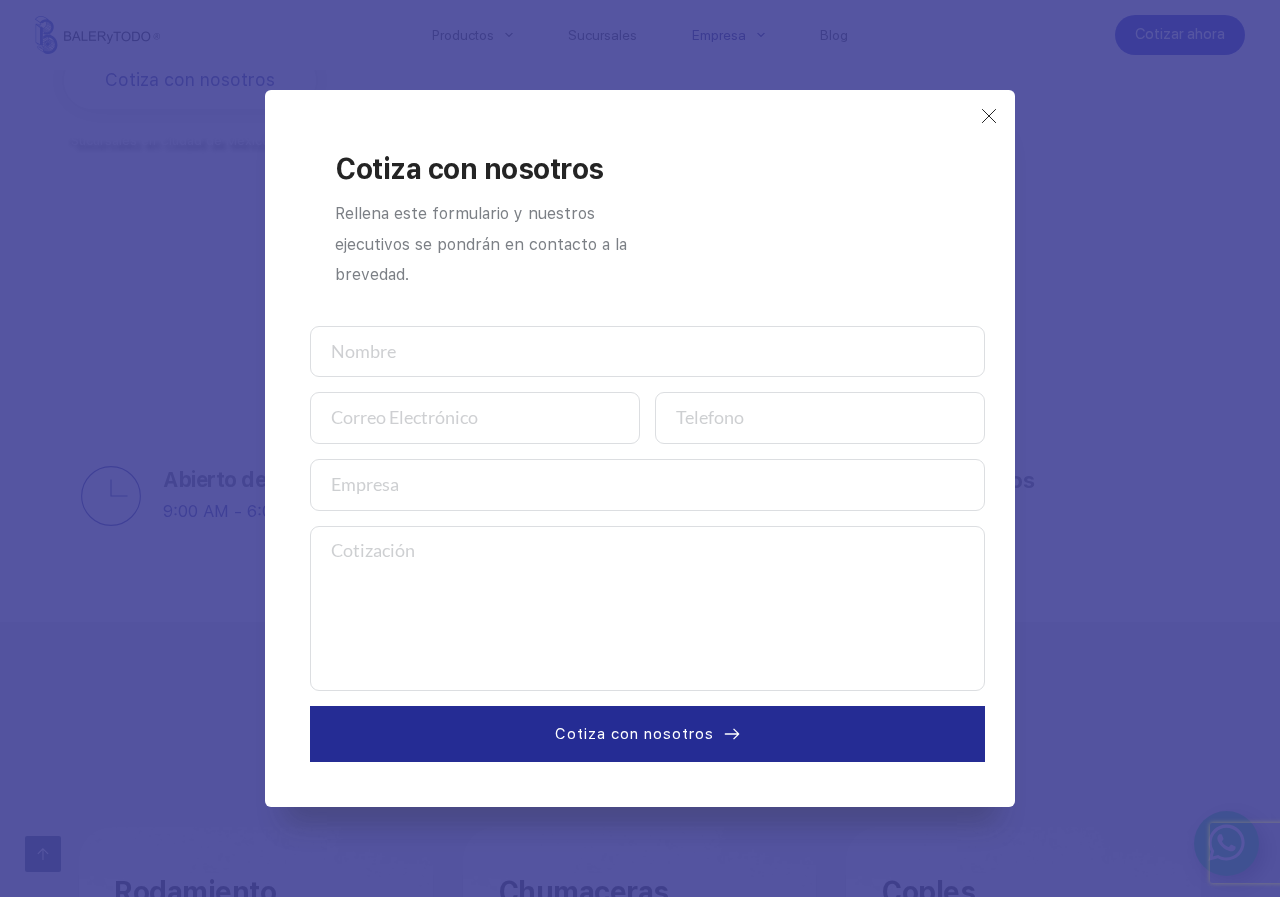 click 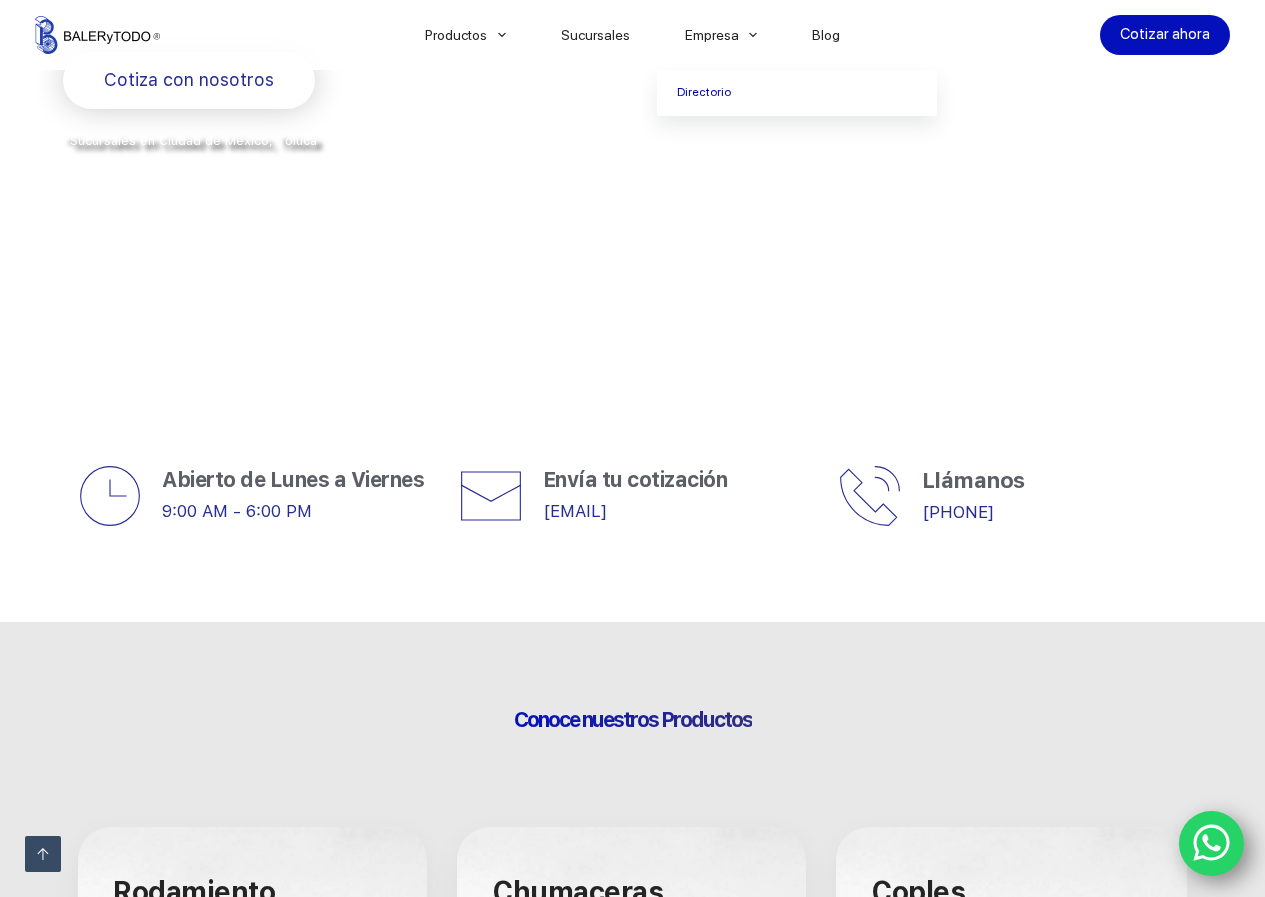 scroll, scrollTop: 0, scrollLeft: 0, axis: both 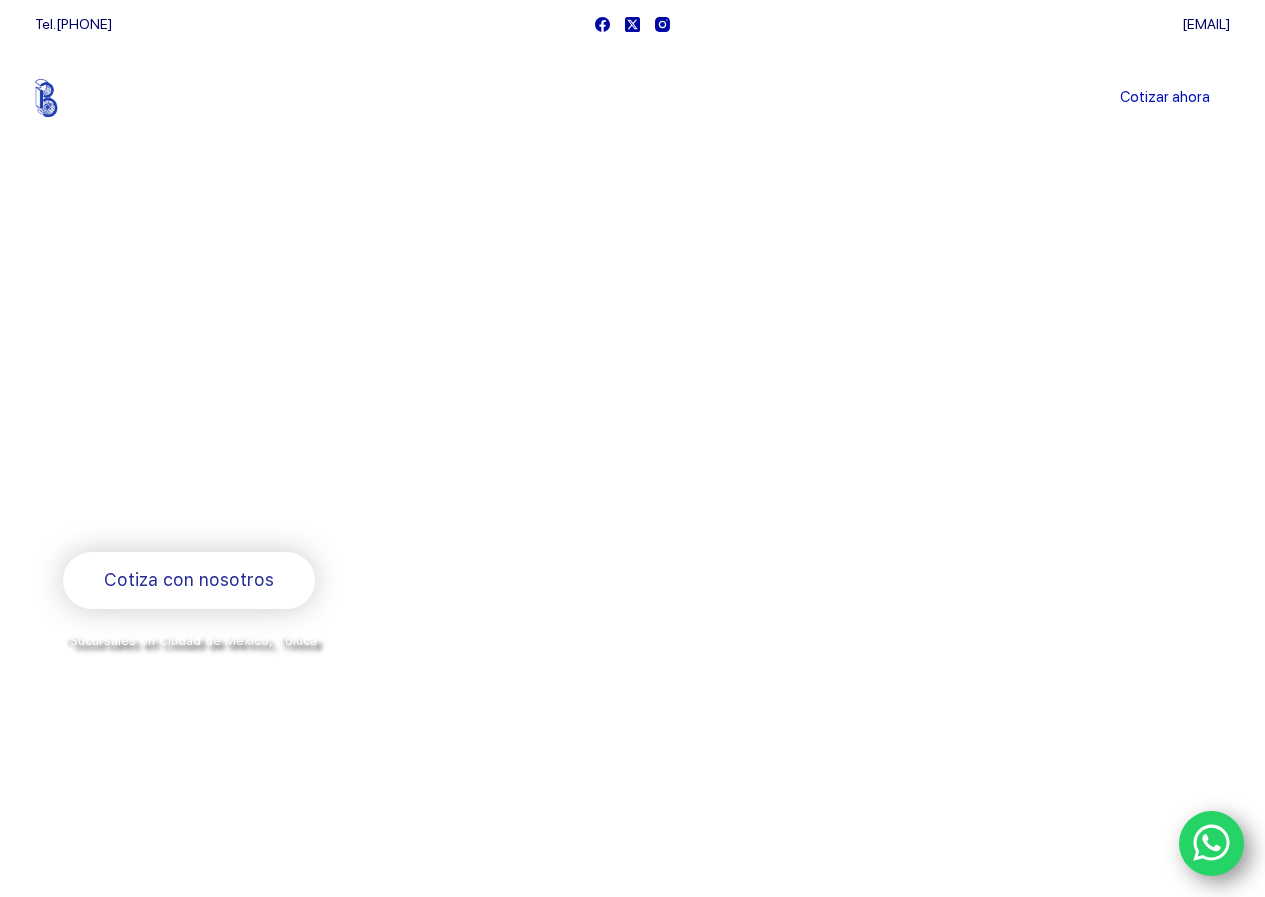 click on "Sucursales" at bounding box center (595, 98) 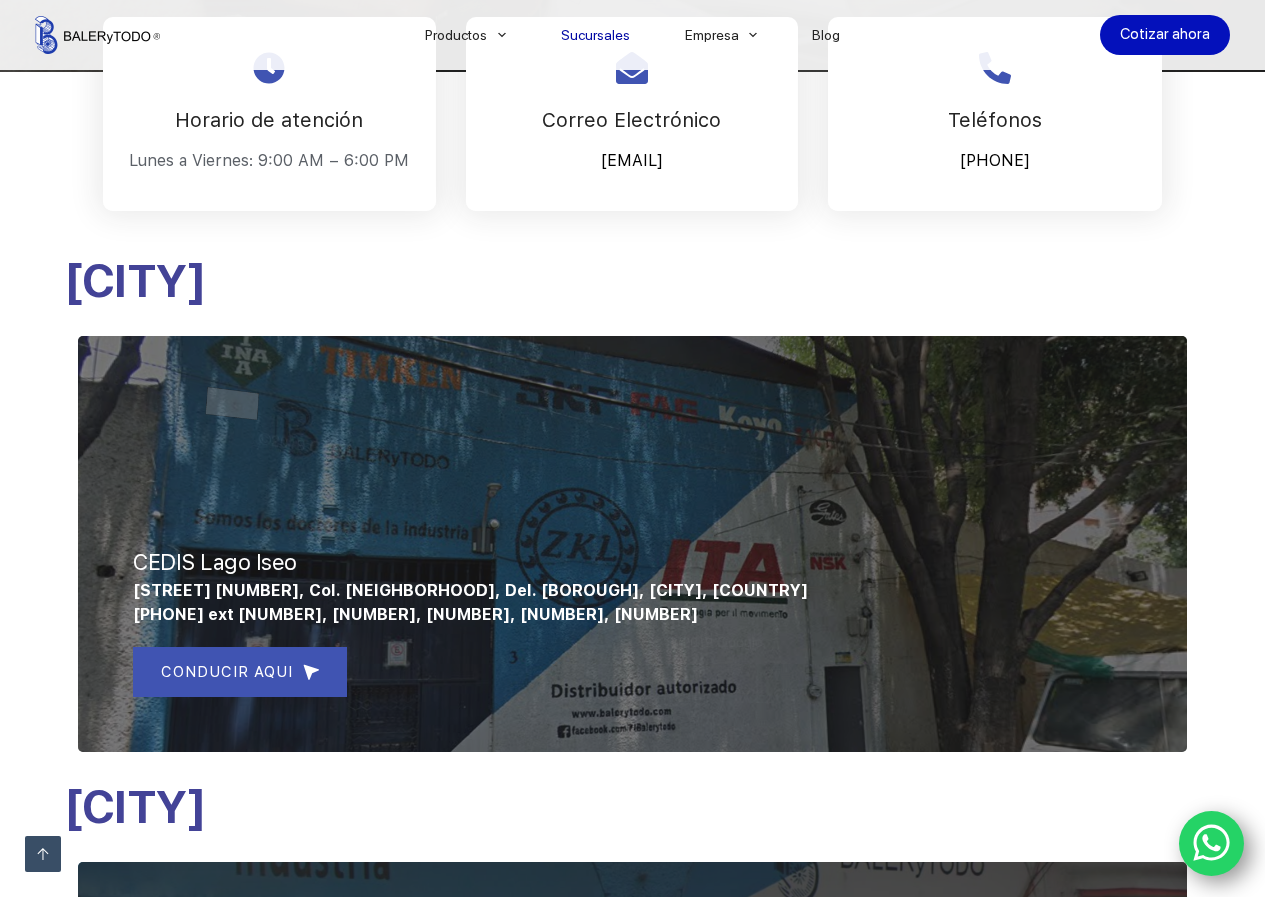 scroll, scrollTop: 700, scrollLeft: 0, axis: vertical 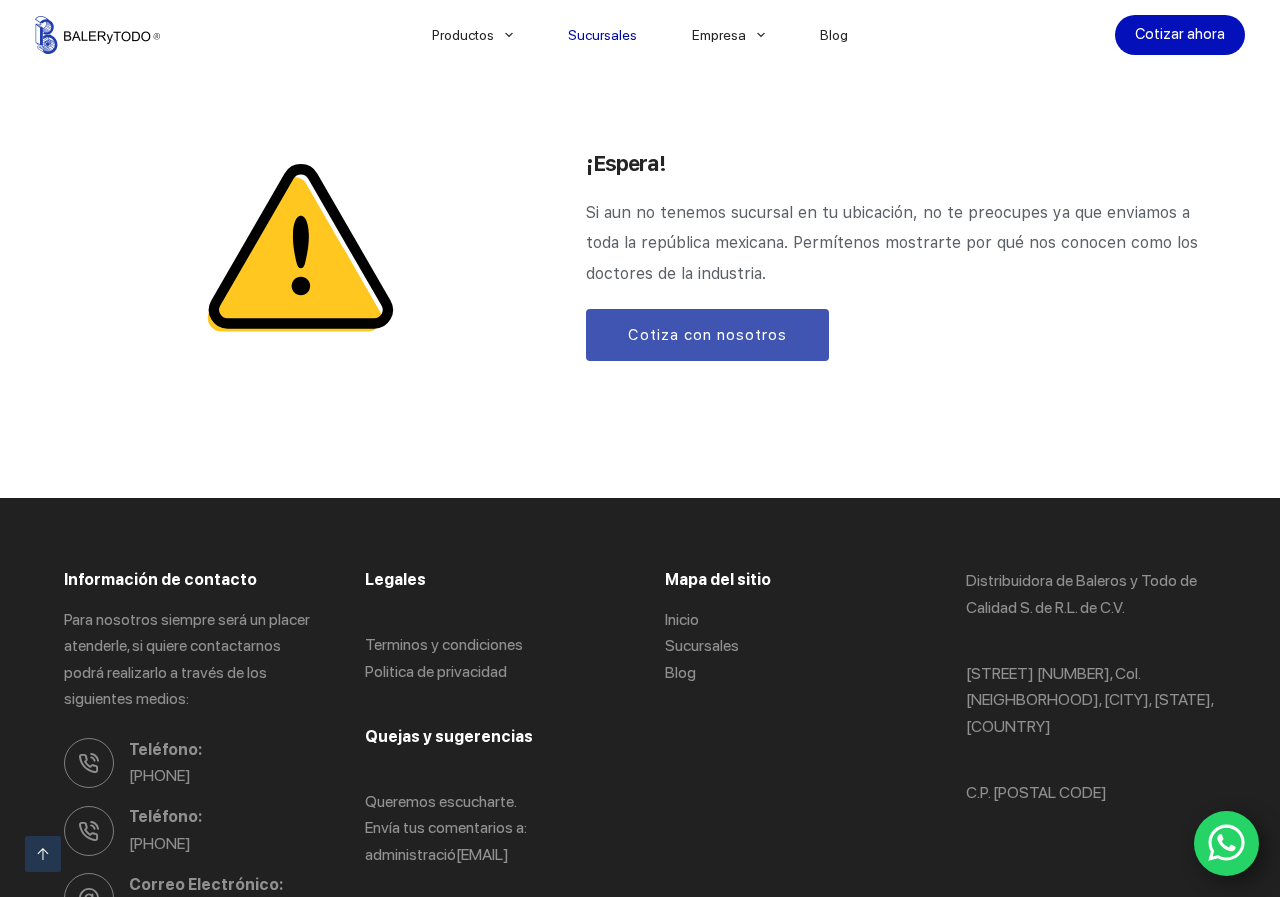 drag, startPoint x: 1279, startPoint y: 485, endPoint x: 1279, endPoint y: 268, distance: 217 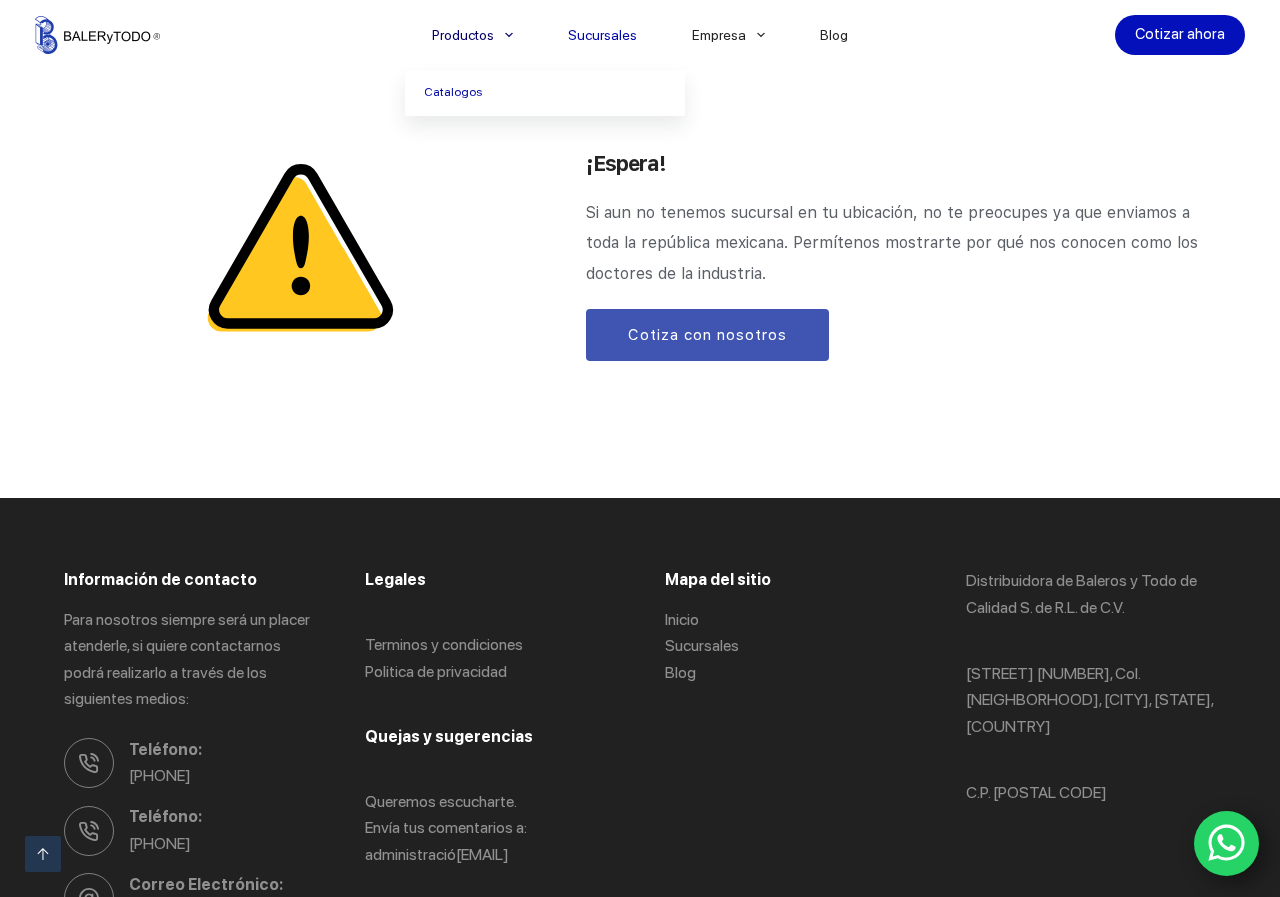 click 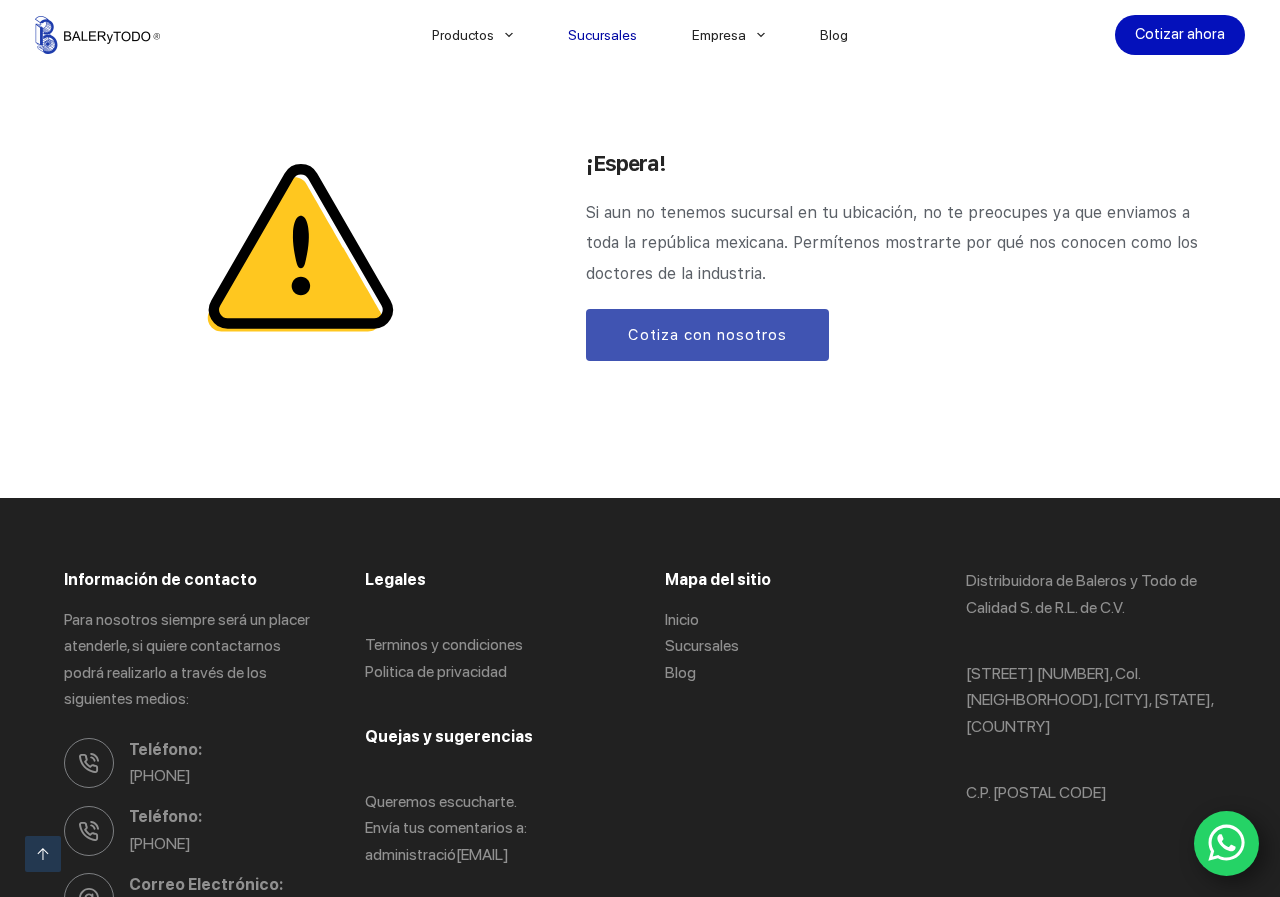 drag, startPoint x: 1275, startPoint y: 298, endPoint x: 1279, endPoint y: 433, distance: 135.05925 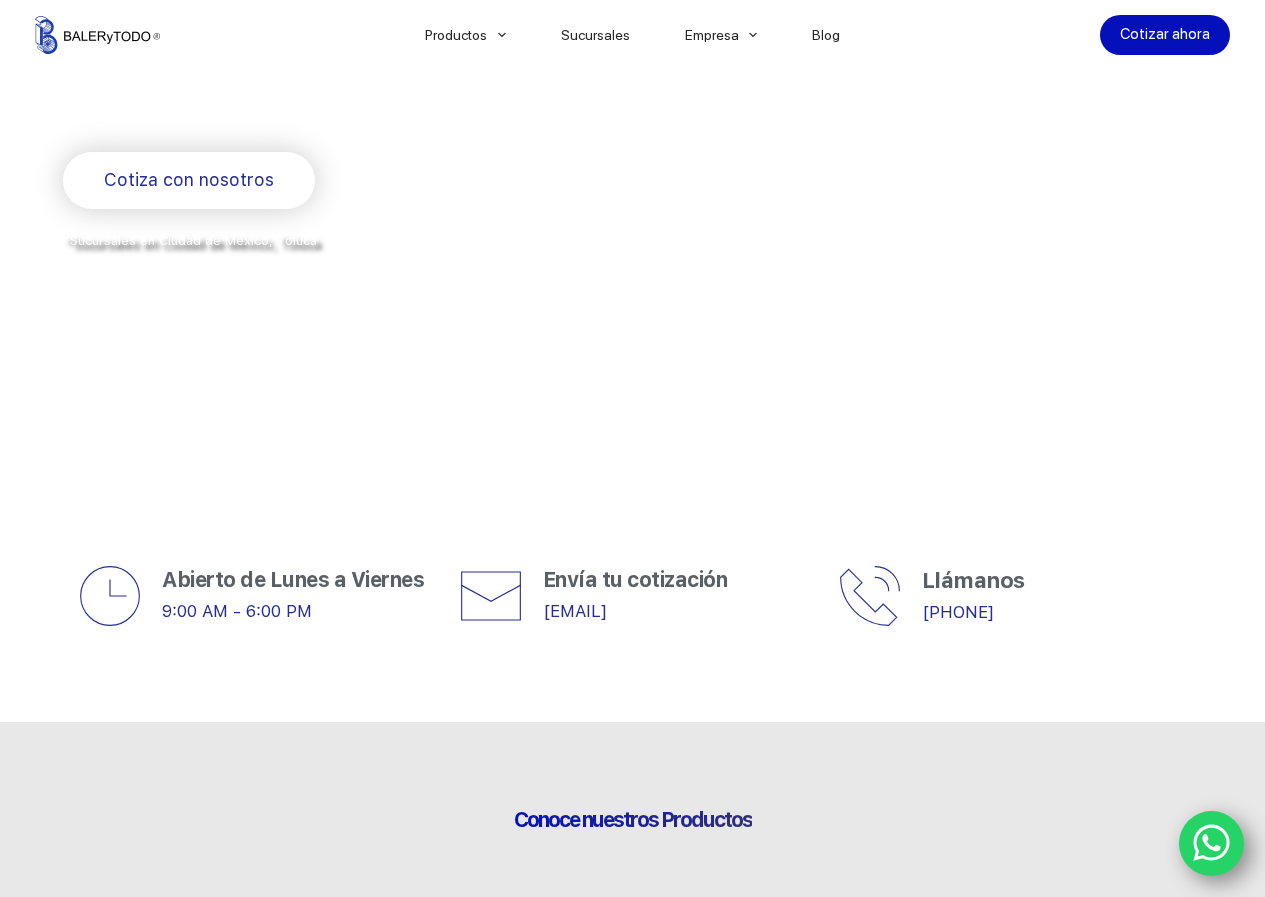scroll, scrollTop: 400, scrollLeft: 0, axis: vertical 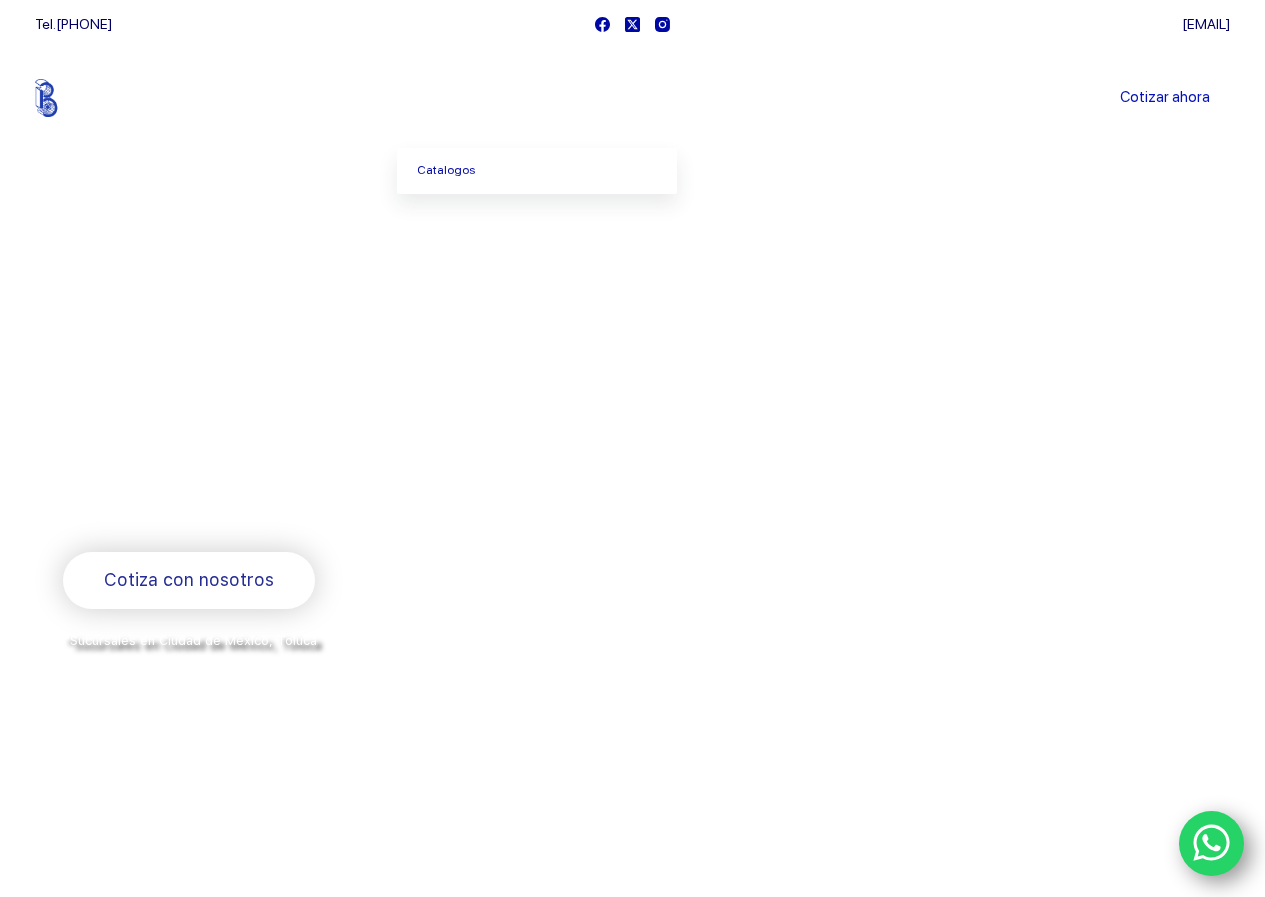 click 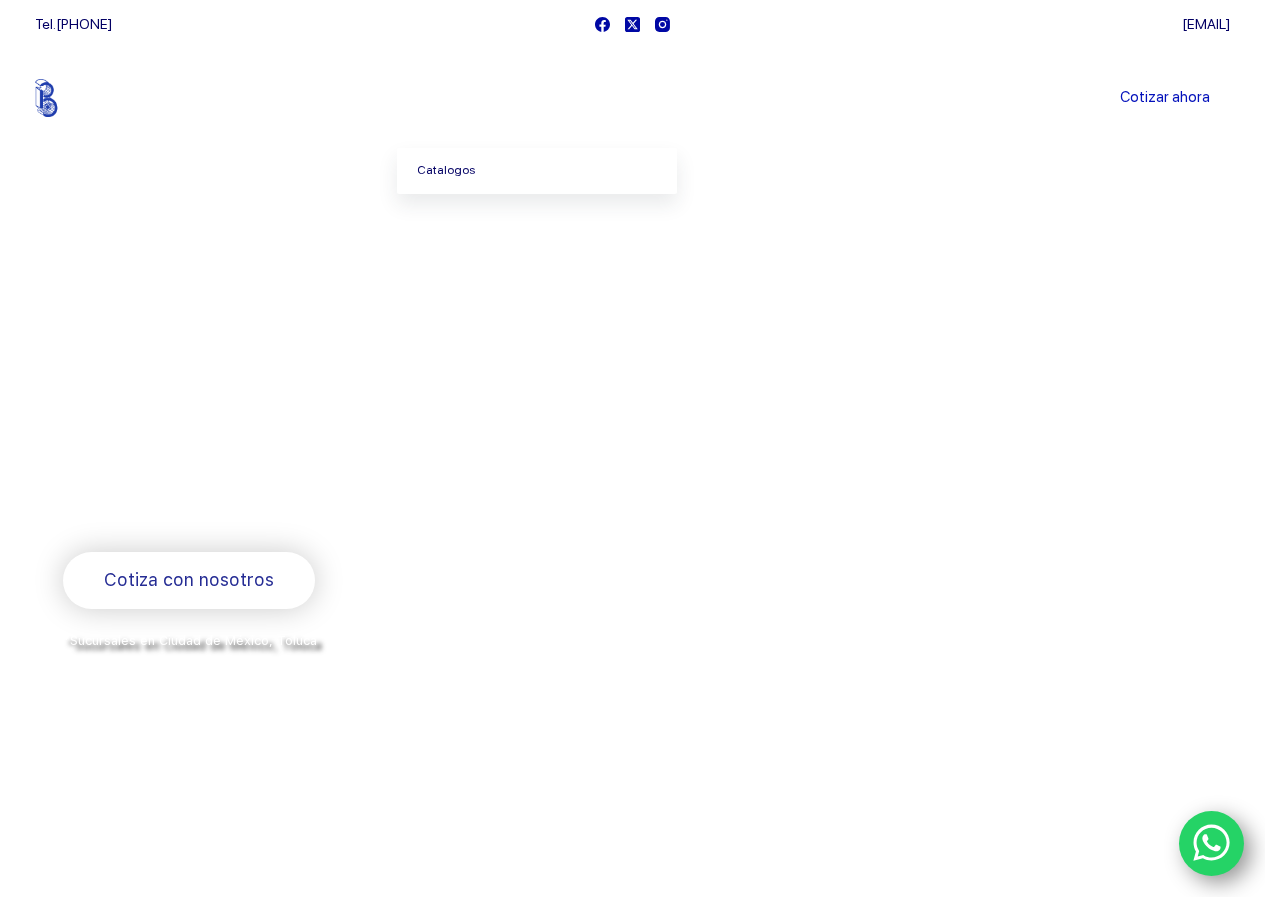 click on "Catalogos" at bounding box center (537, 171) 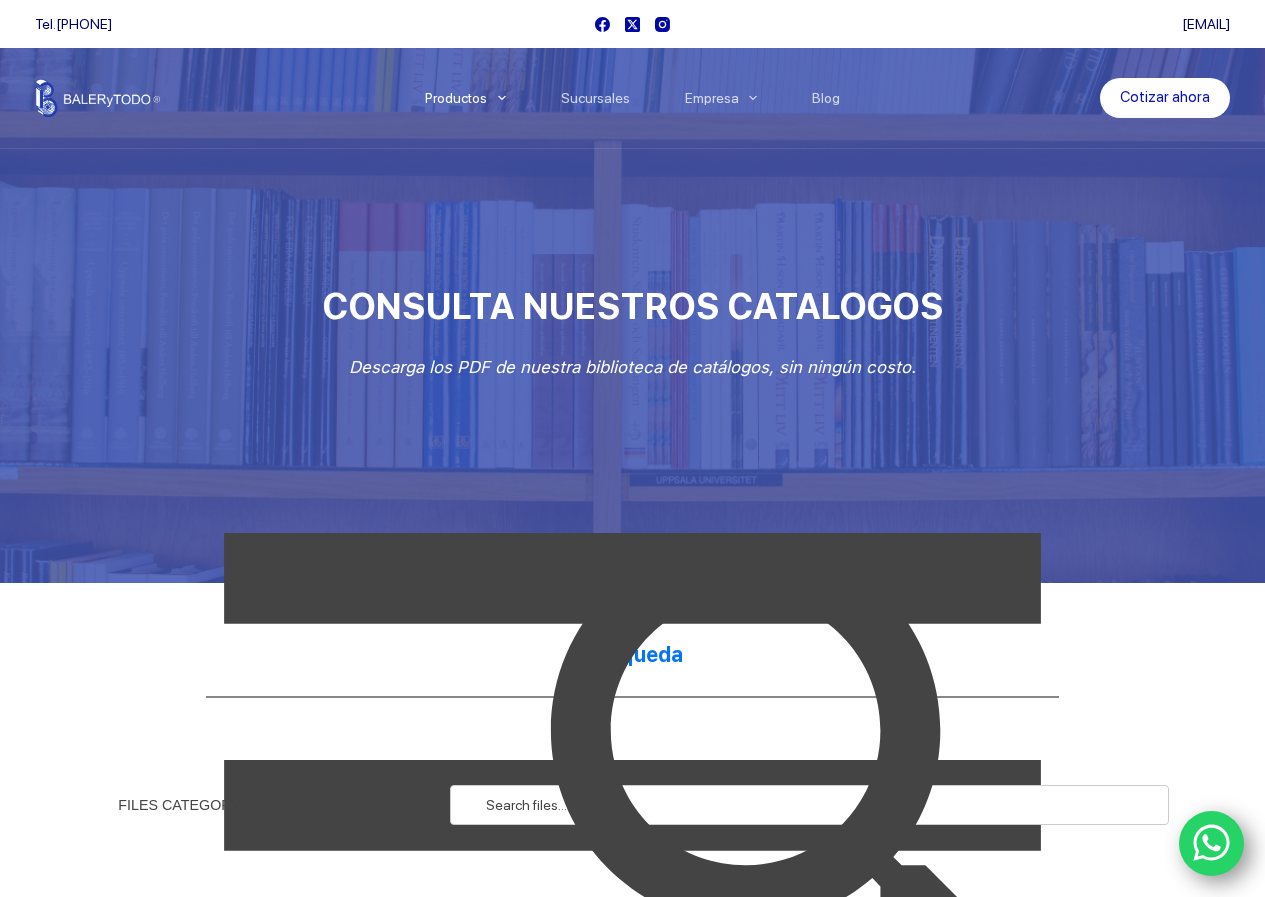 scroll, scrollTop: 0, scrollLeft: 0, axis: both 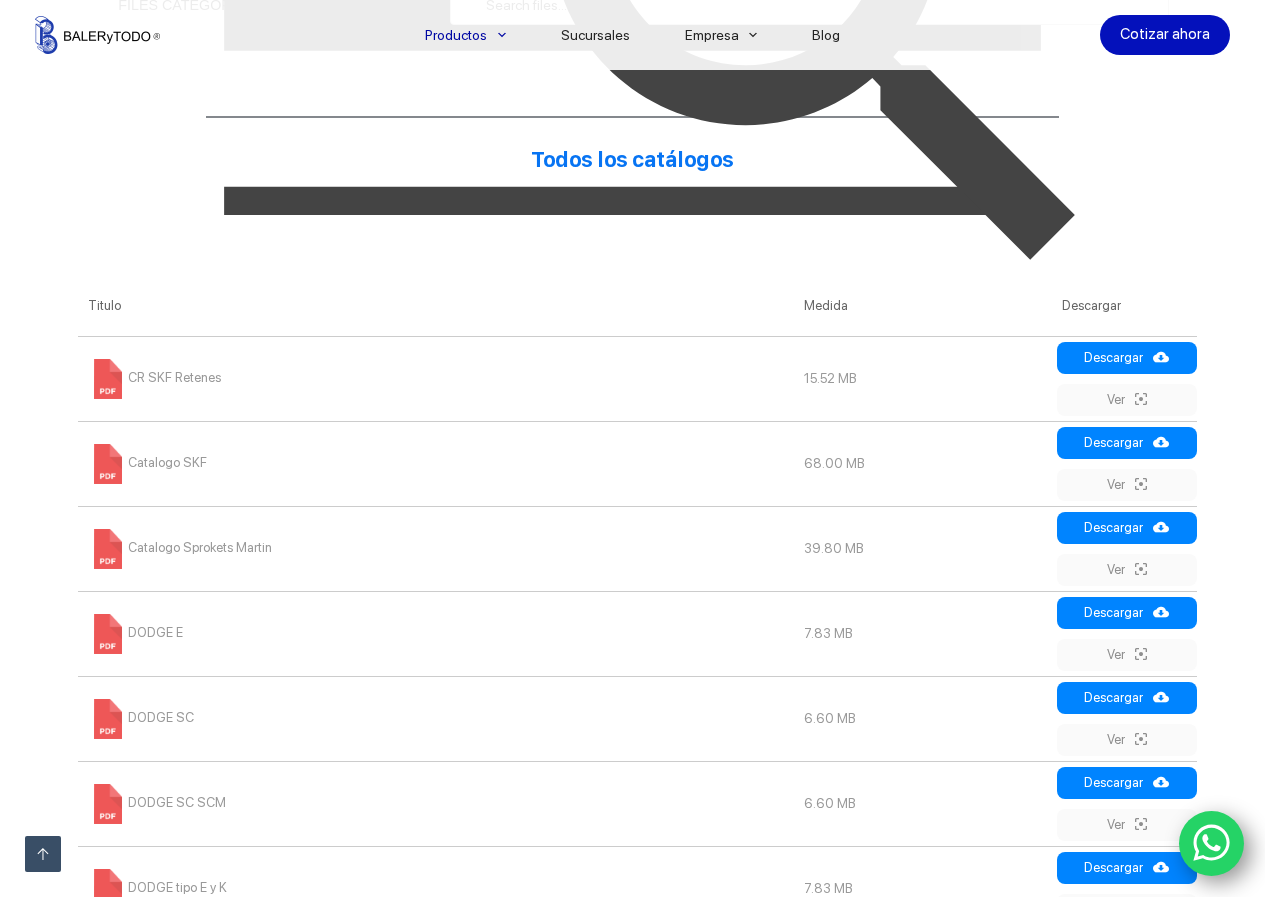 click on "Catalogo SKF" at bounding box center (147, 462) 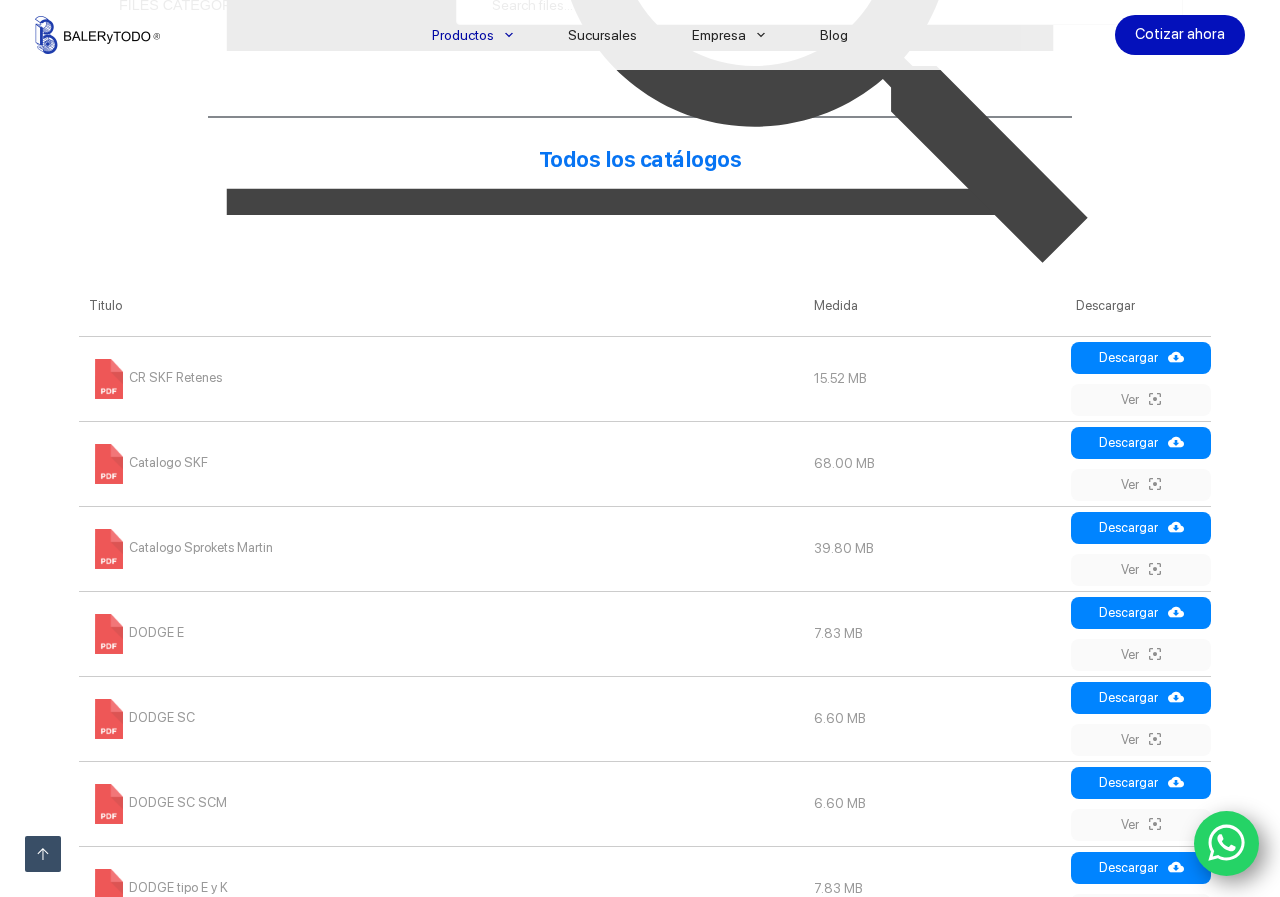 click on "Catalogo SKF" at bounding box center [441, 463] 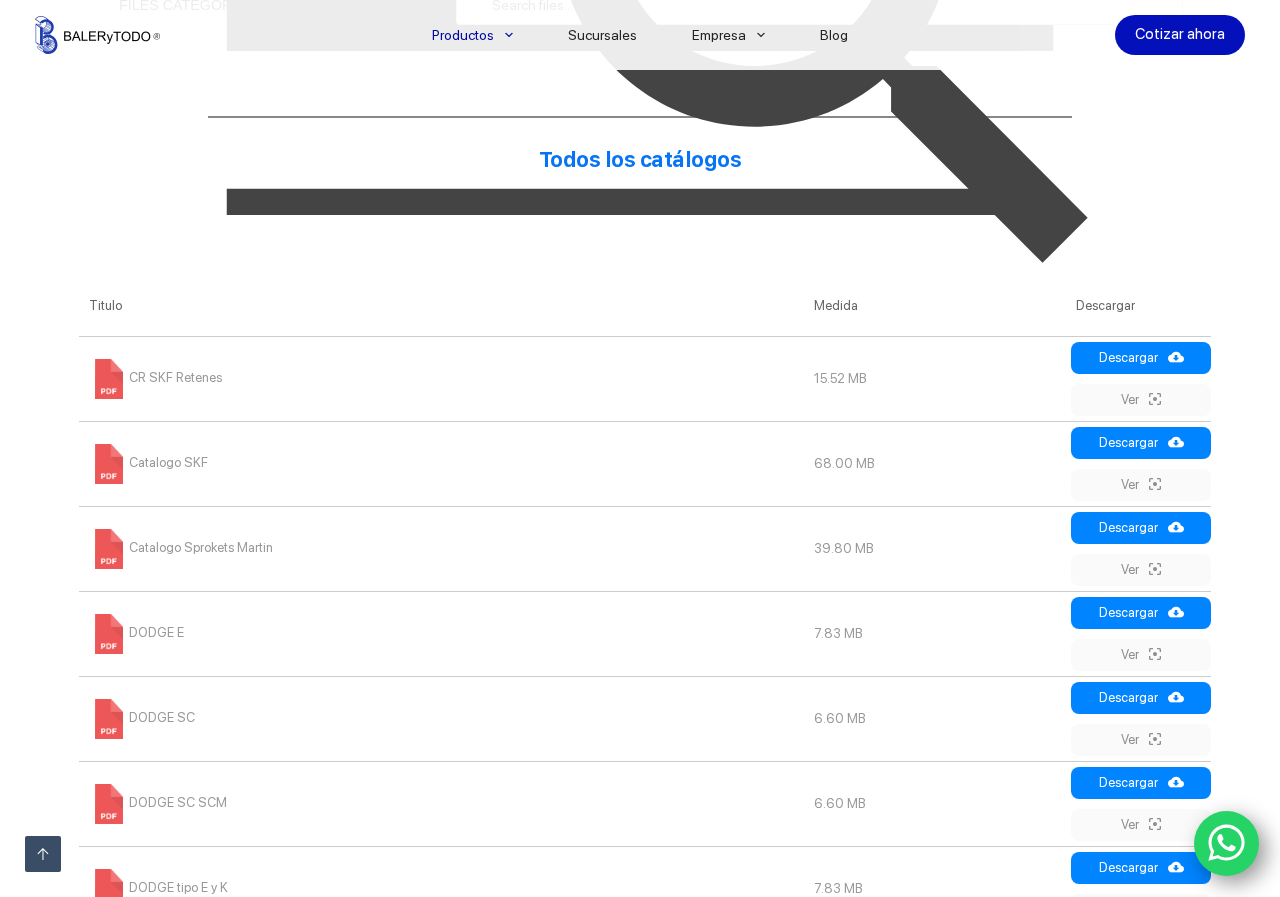 click at bounding box center (830, 5) 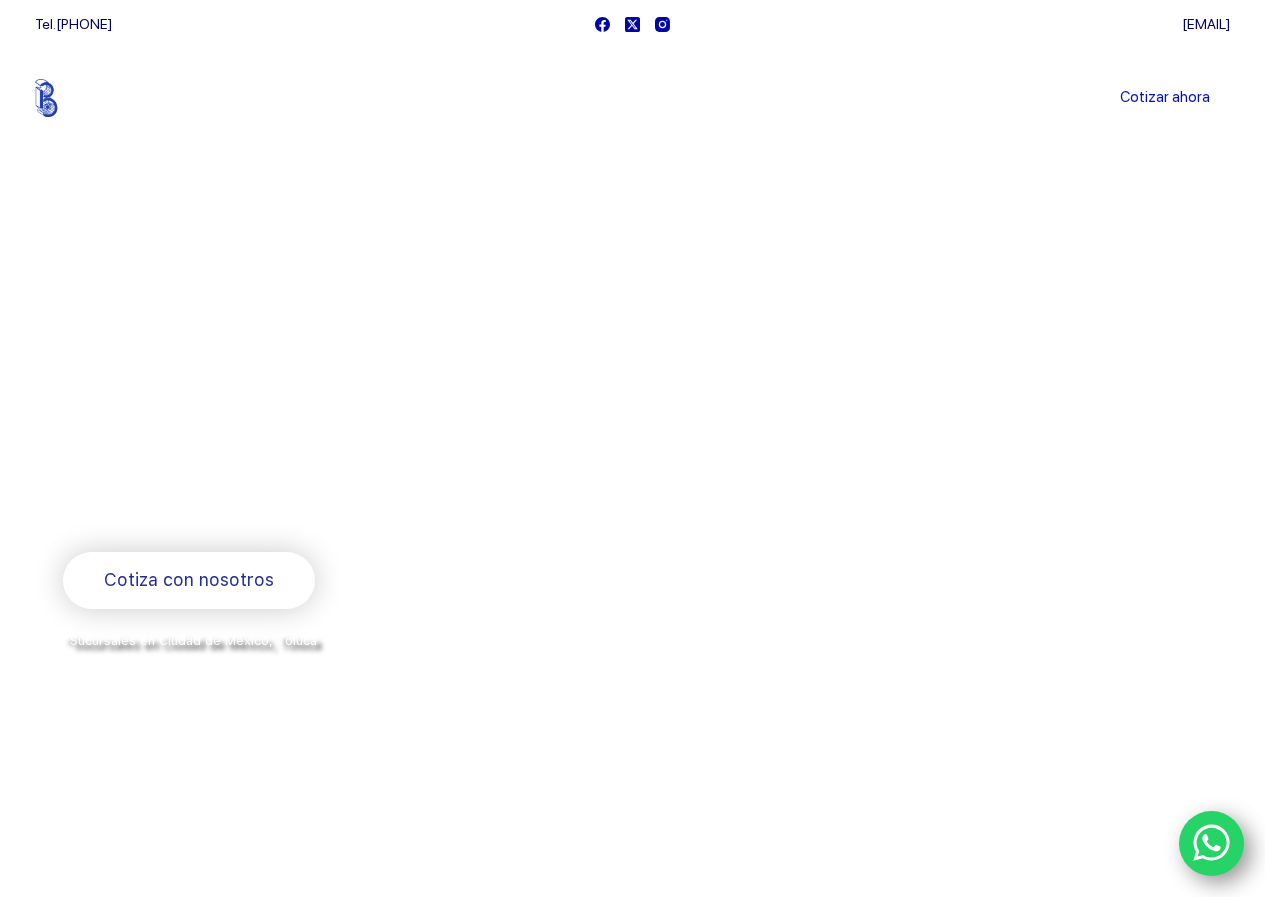 scroll, scrollTop: 0, scrollLeft: 0, axis: both 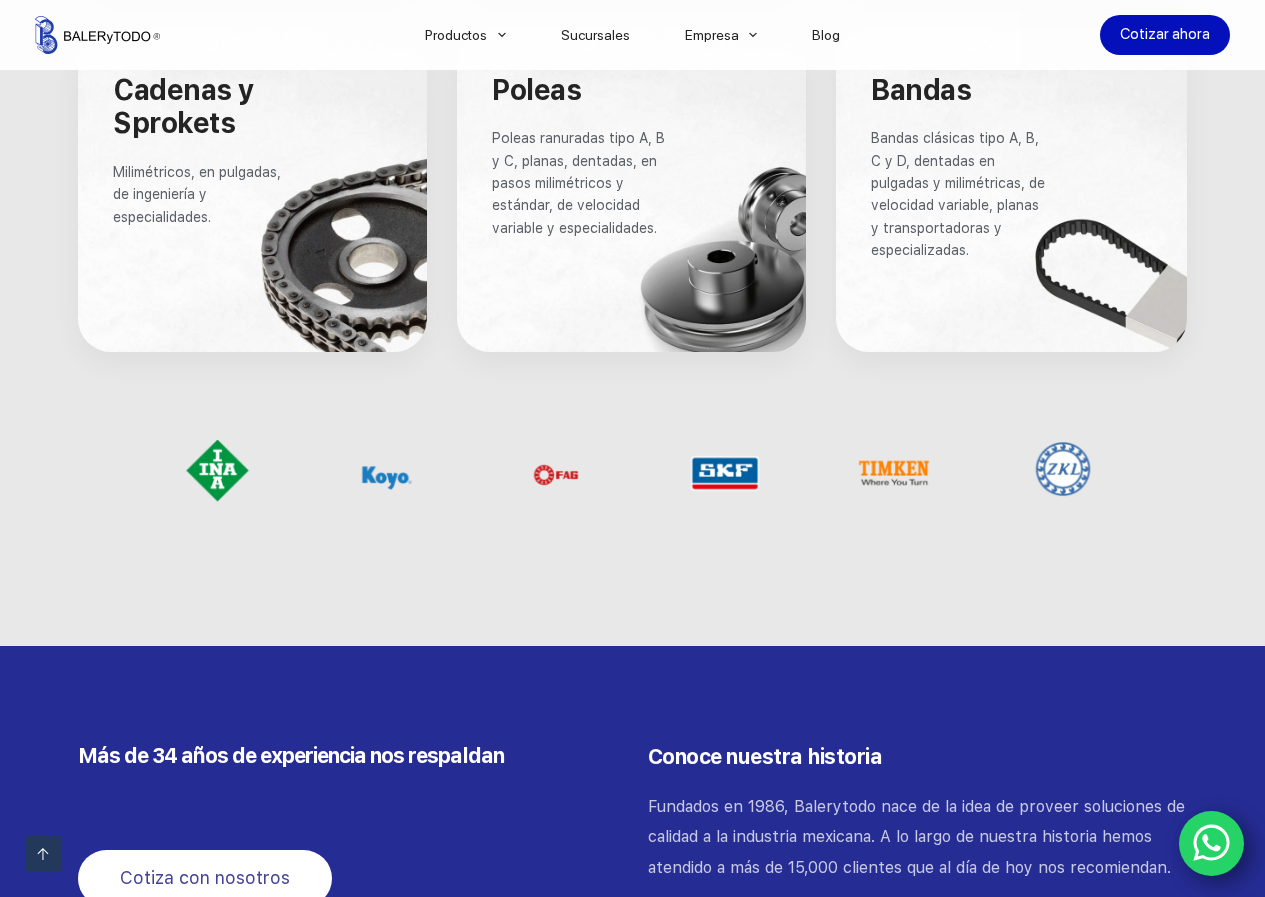 click at bounding box center (725, 473) 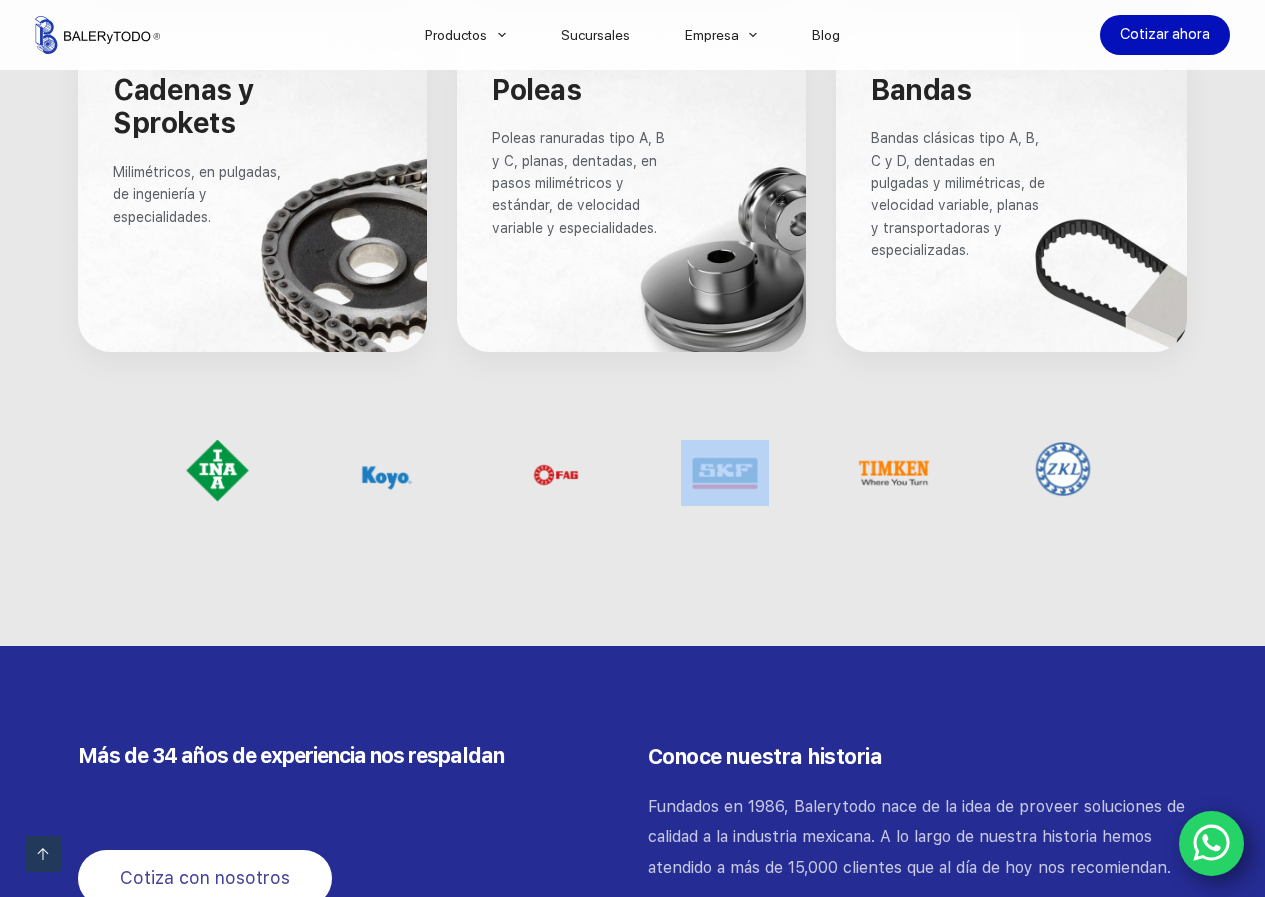 click at bounding box center [725, 473] 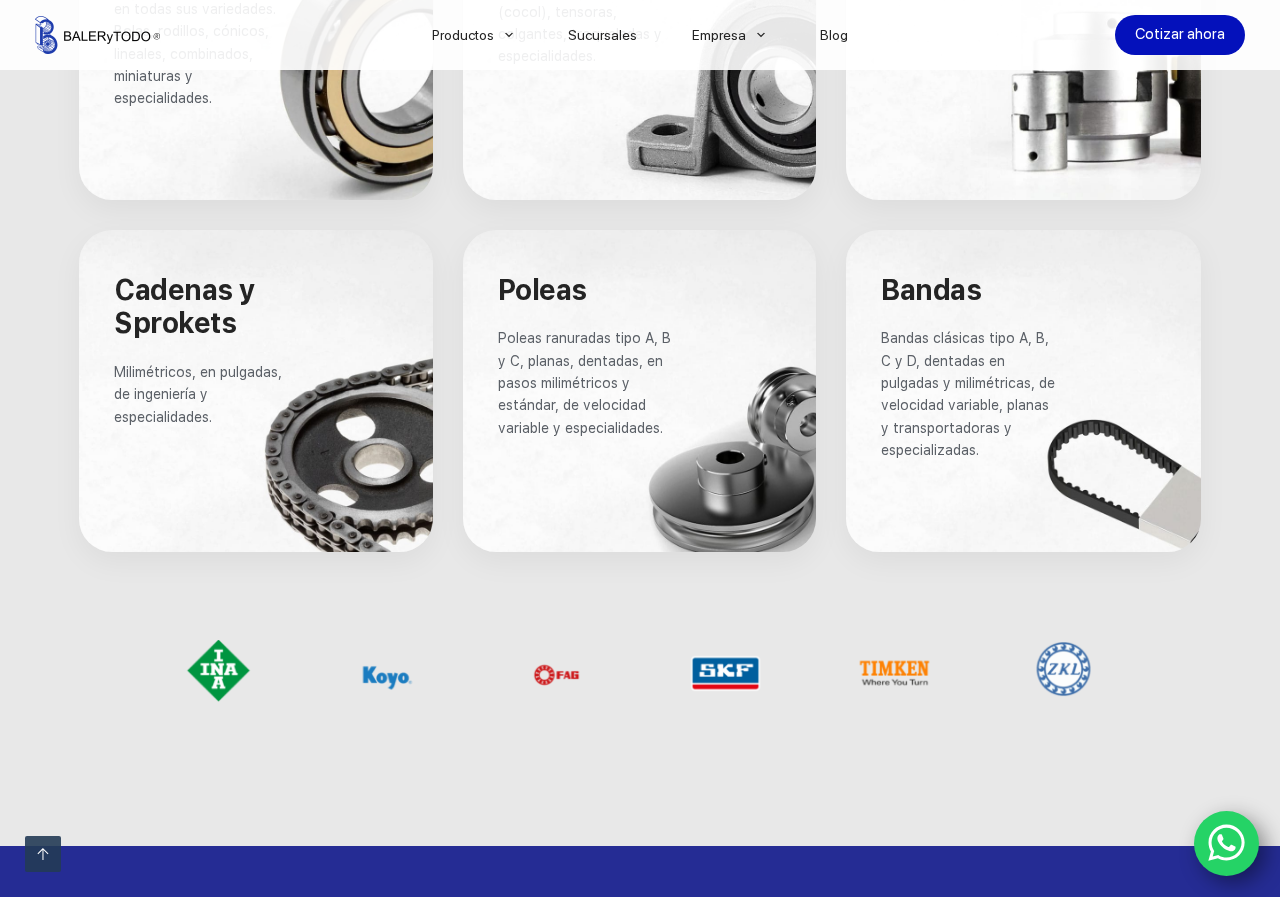 scroll, scrollTop: 2300, scrollLeft: 0, axis: vertical 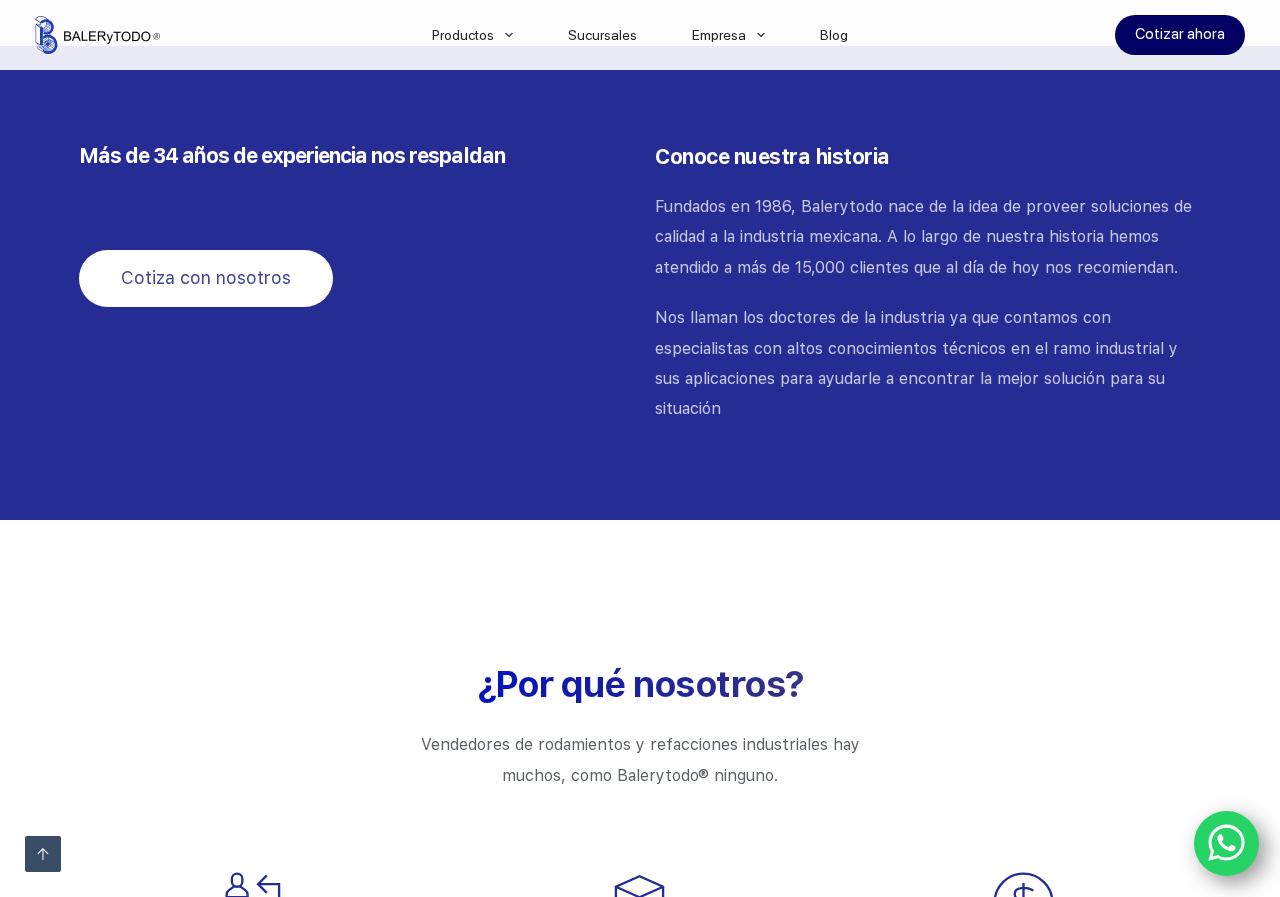 click on "Cotizar ahora" at bounding box center (1180, 35) 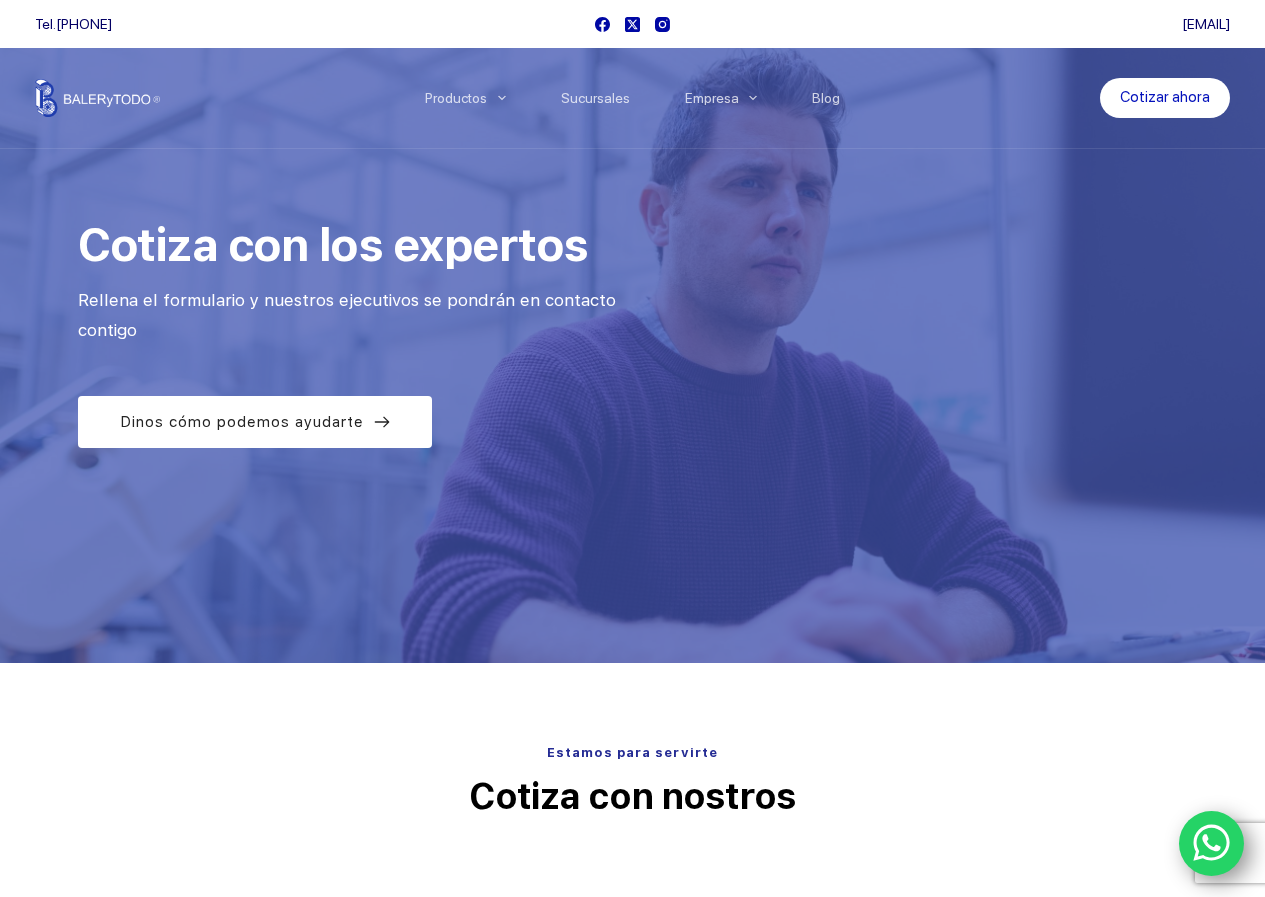 scroll, scrollTop: 0, scrollLeft: 0, axis: both 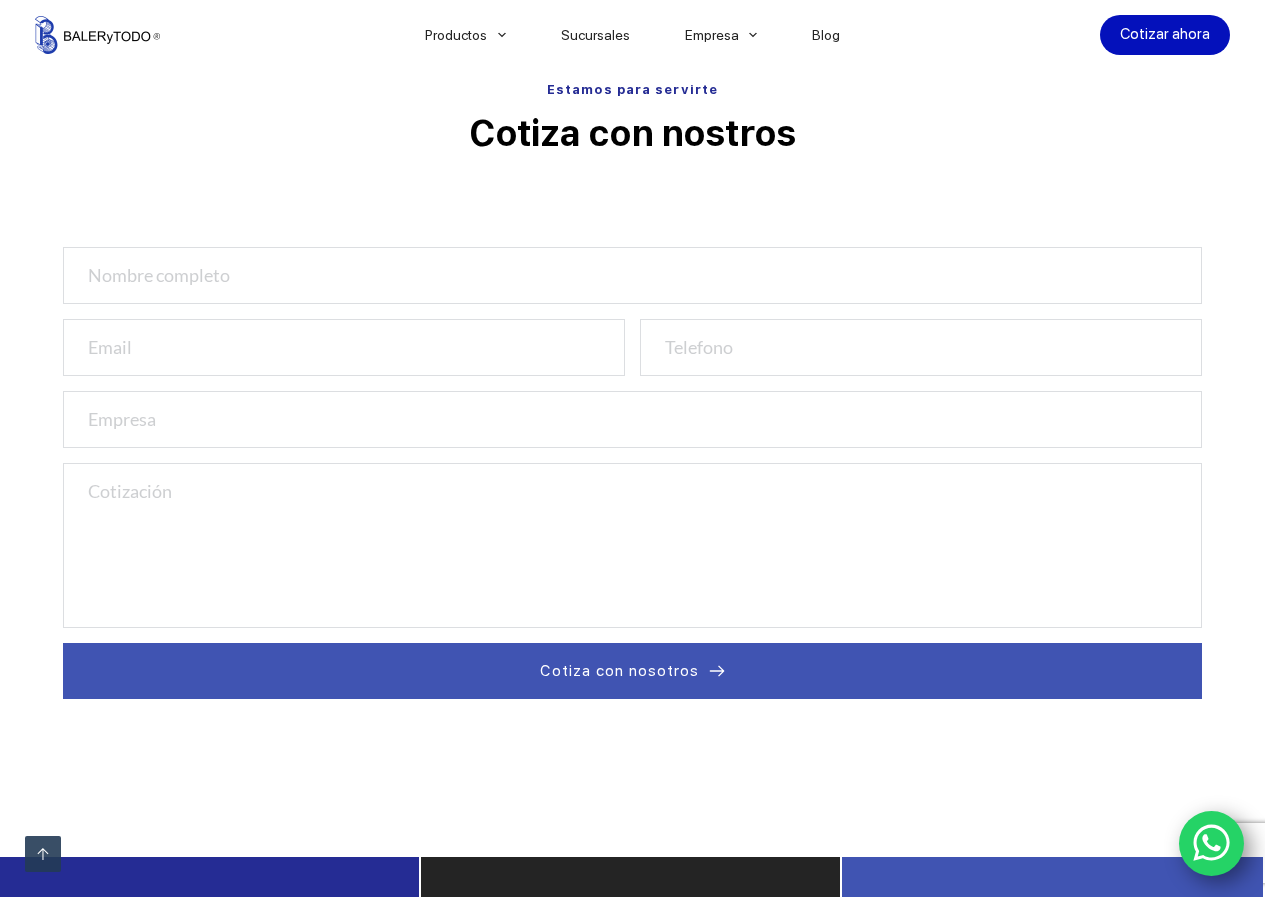 click at bounding box center [632, 275] 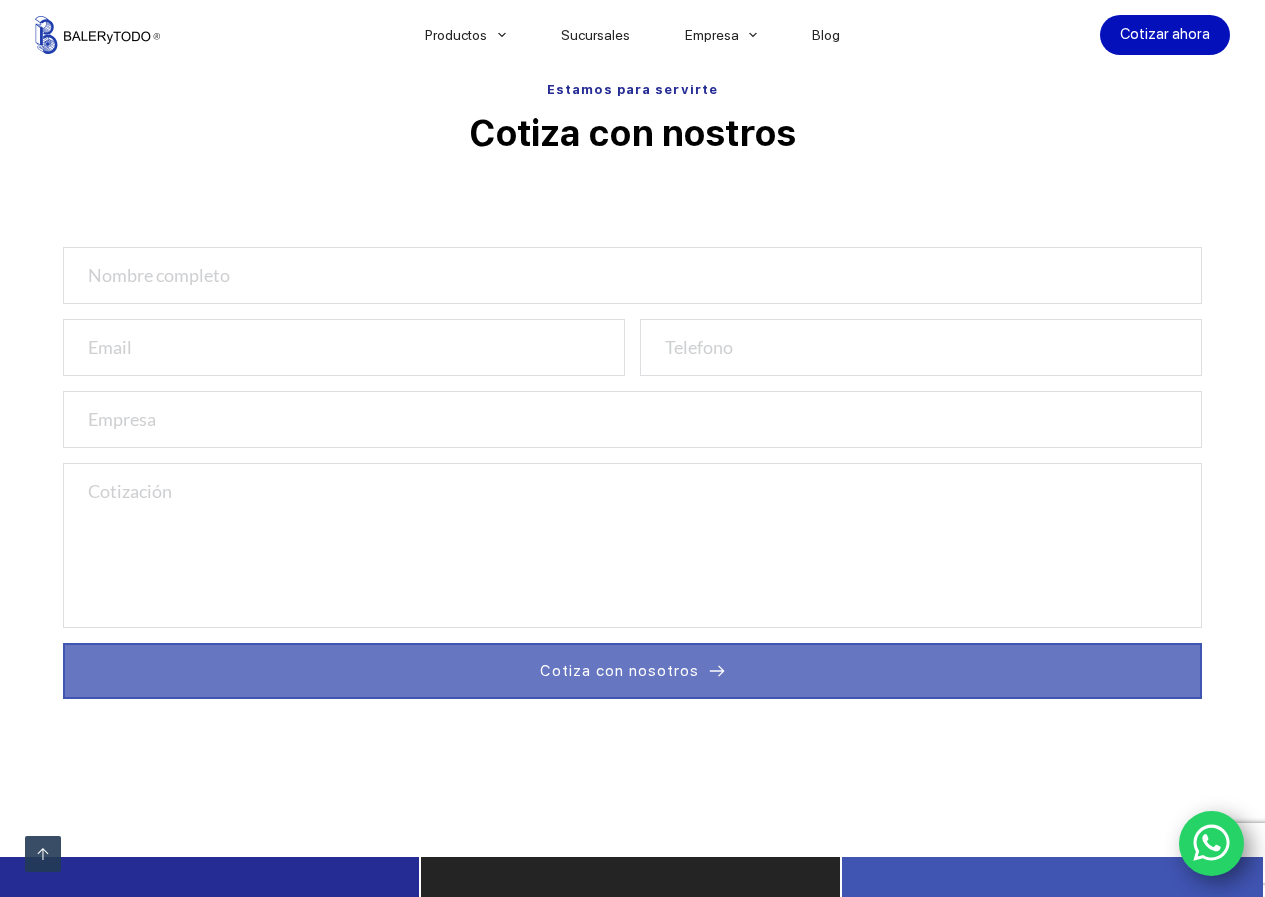 click on "Cotiza con nosotros" at bounding box center (619, 671) 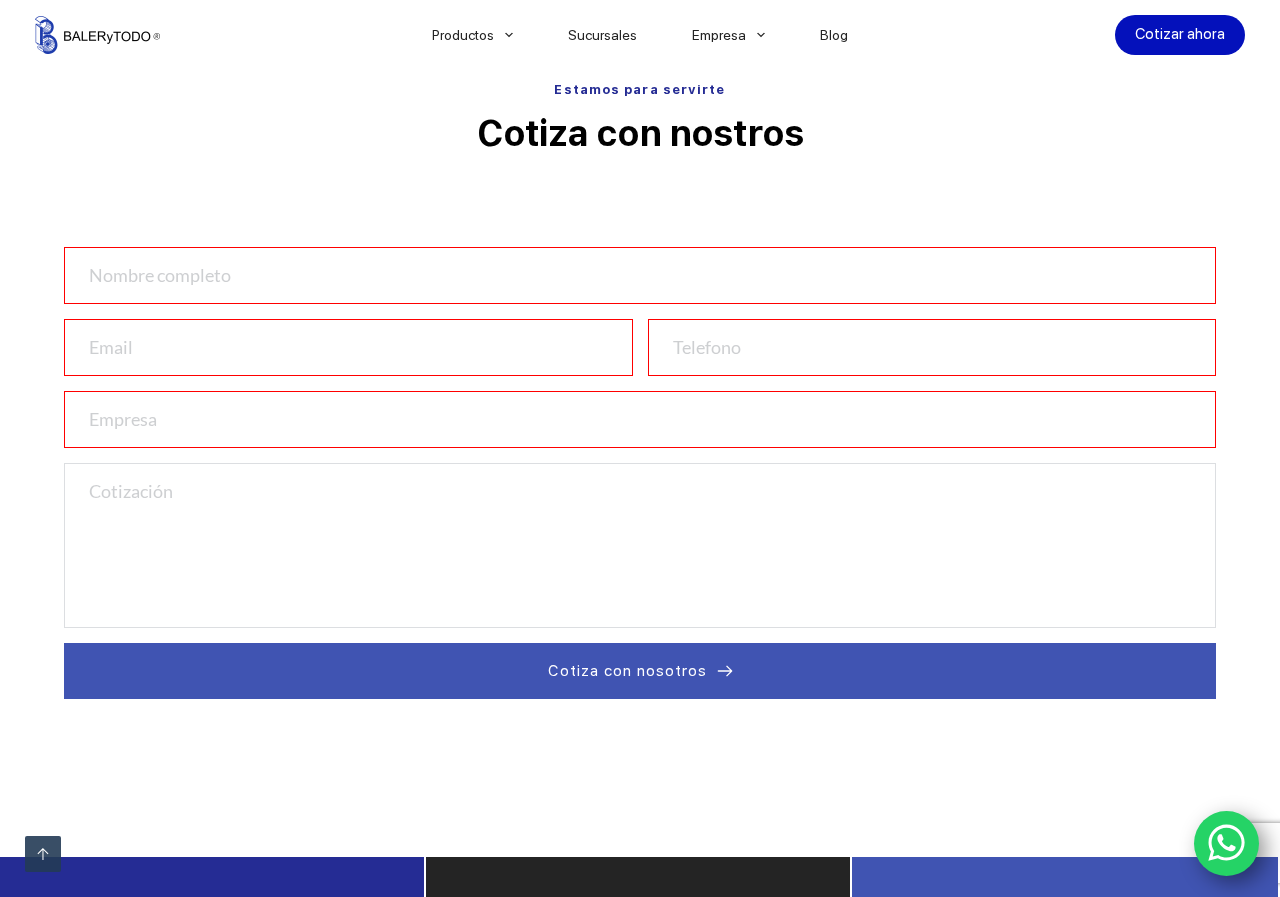 click at bounding box center (640, 275) 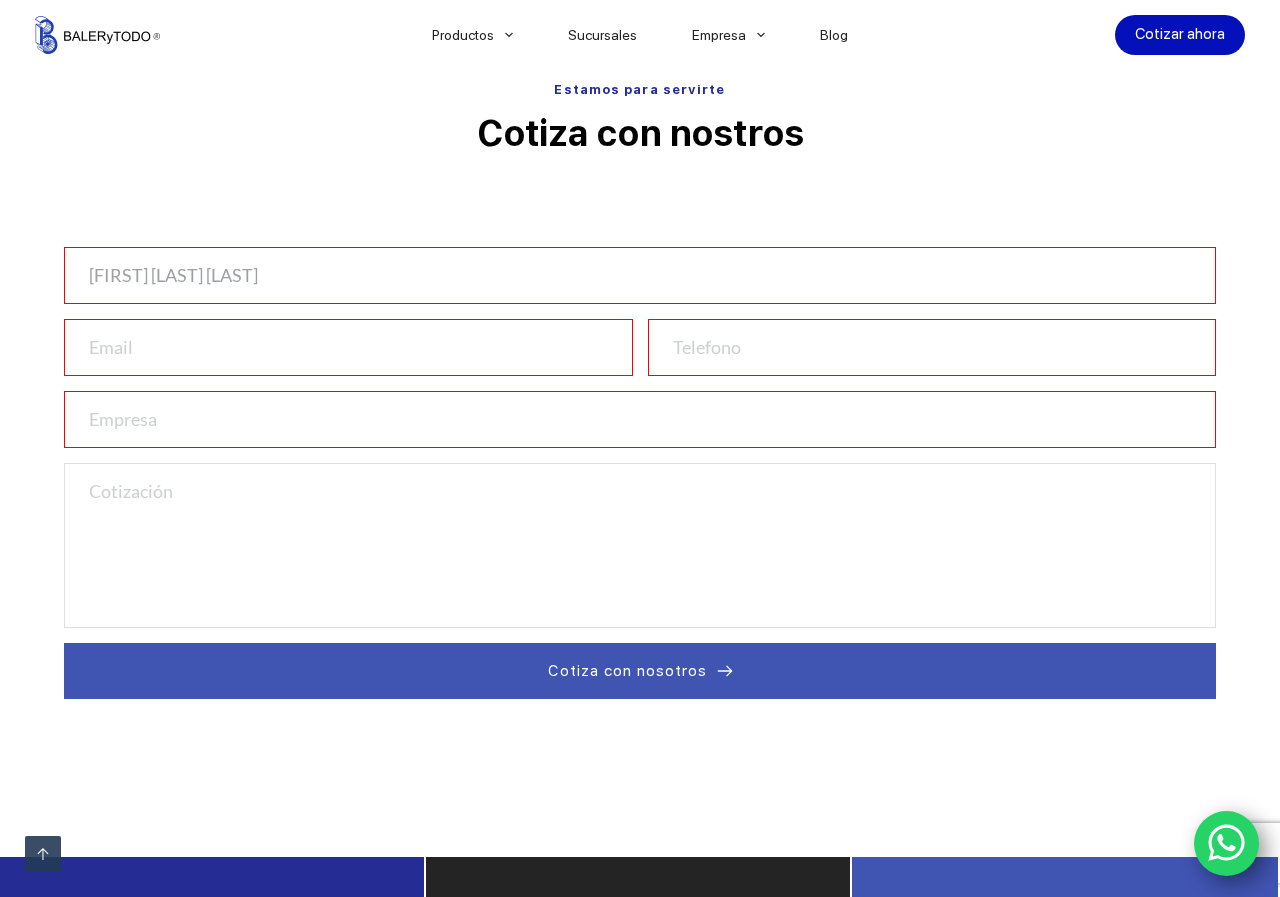 type on "[FIRST] [LAST] [LAST]" 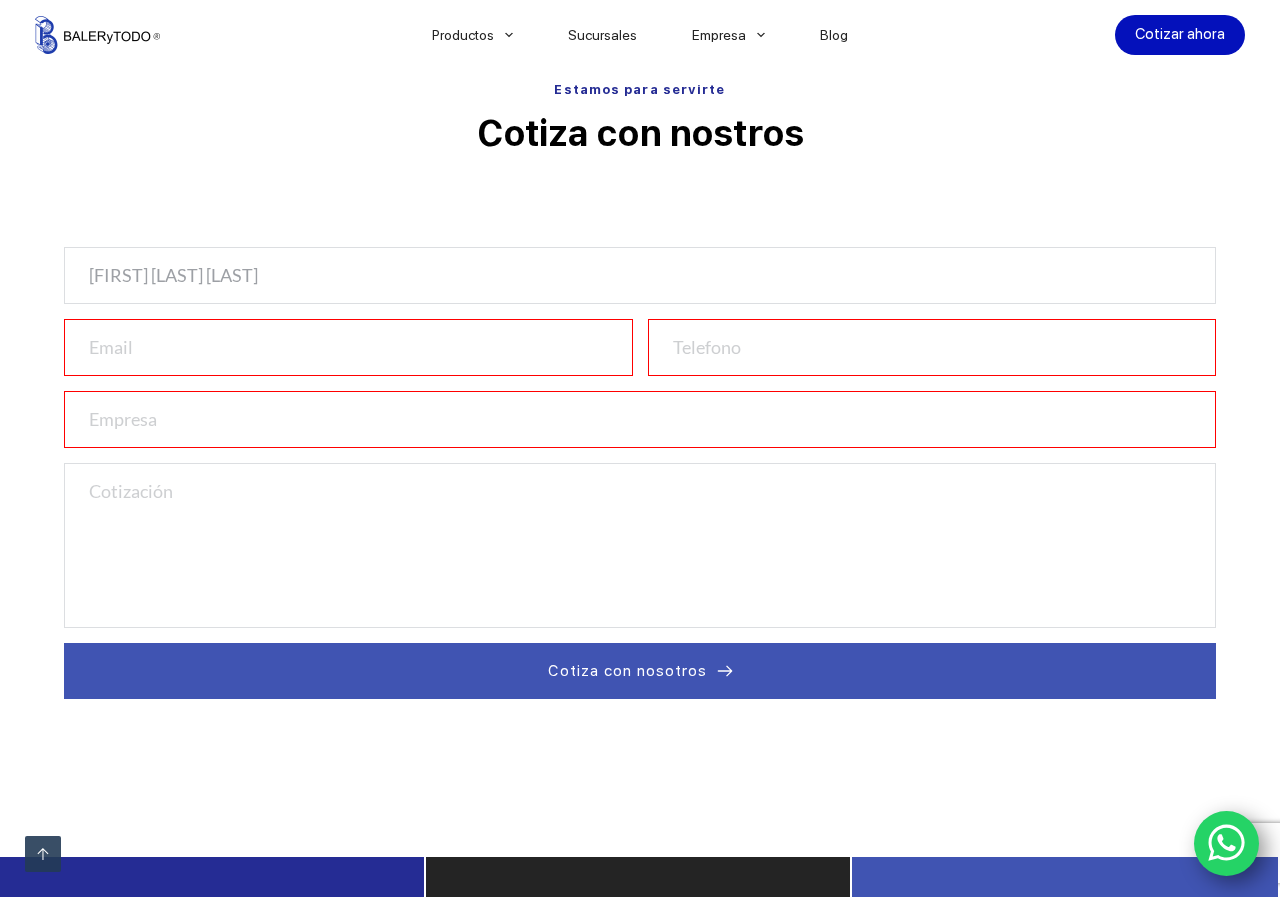 click at bounding box center [348, 347] 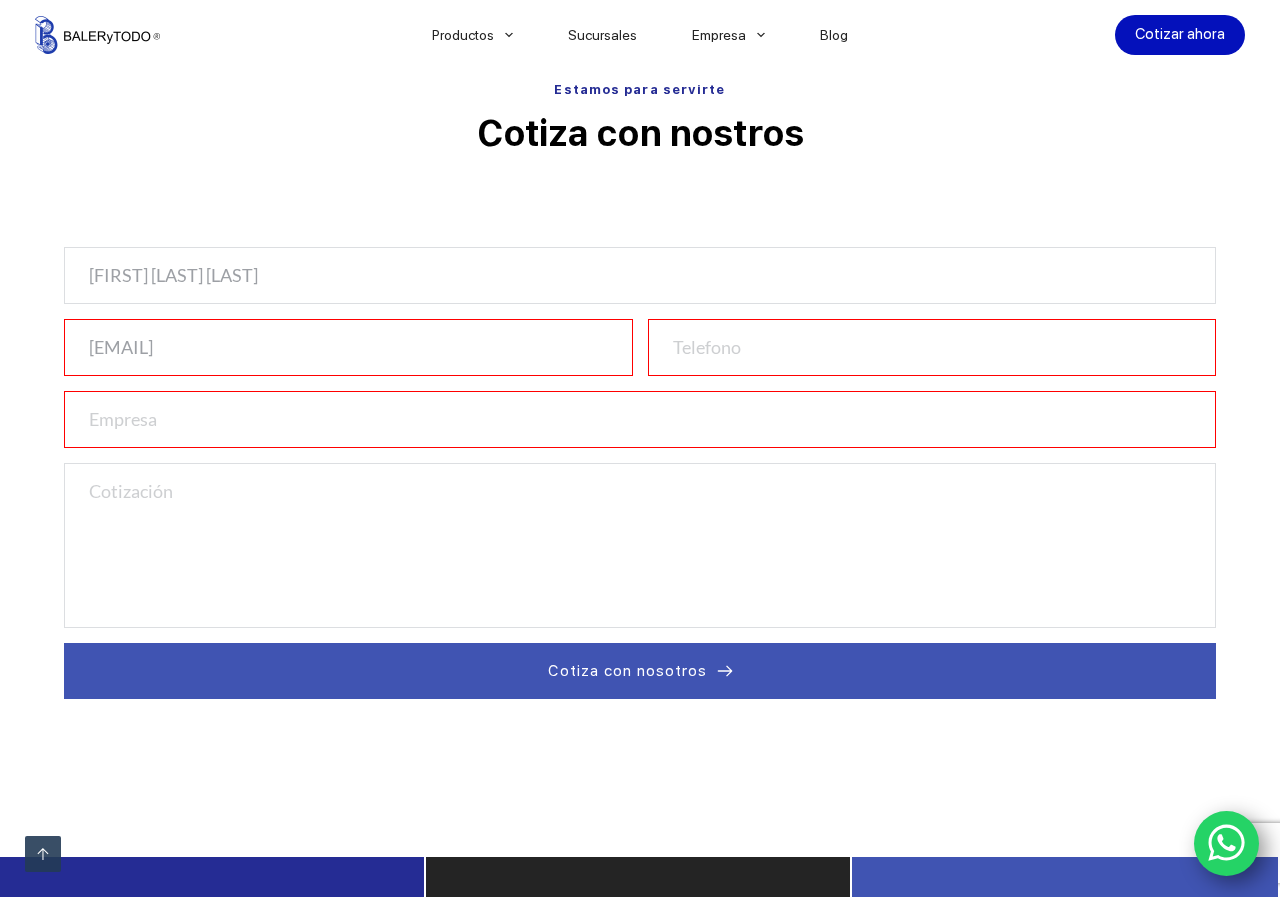 type on "[EMAIL]" 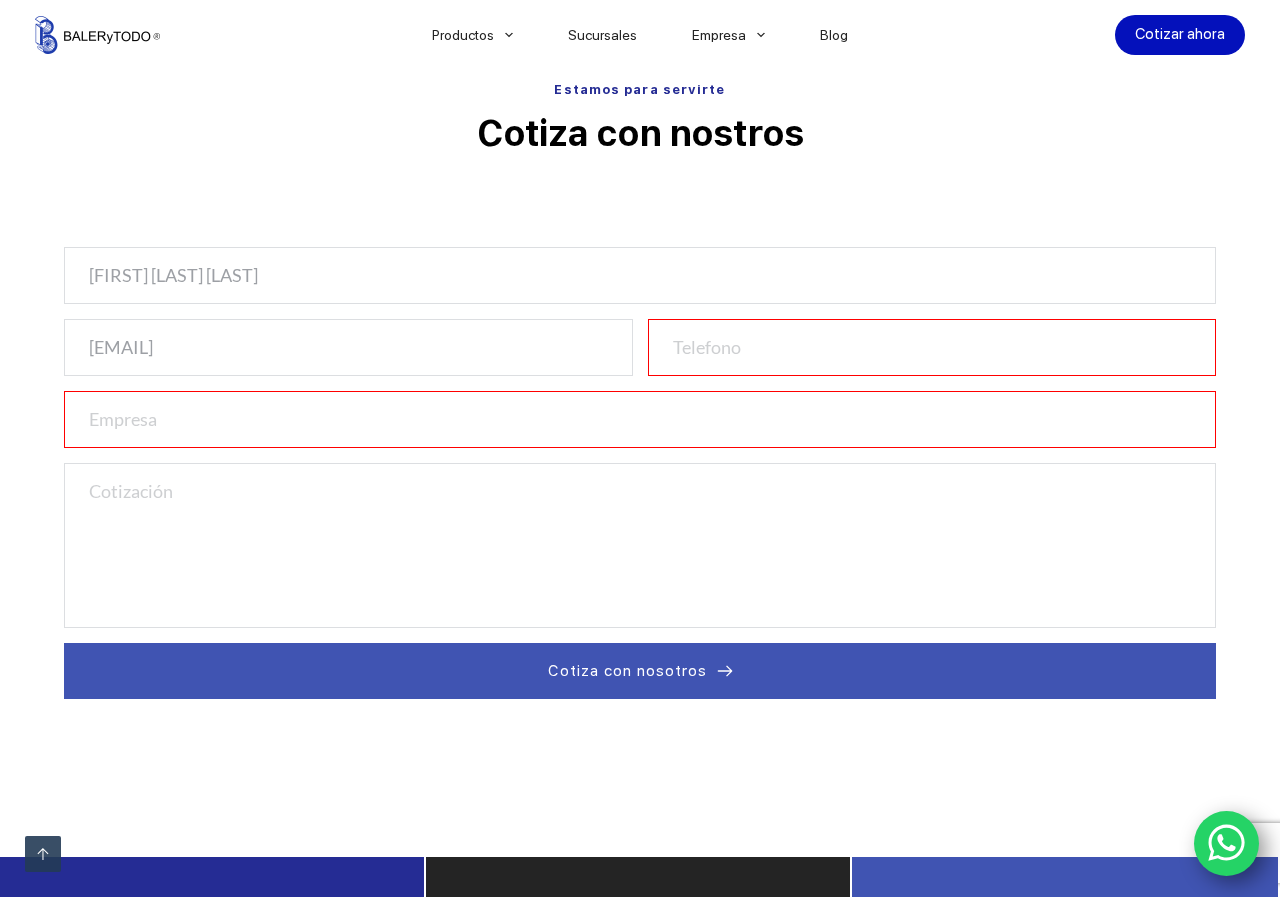 click at bounding box center (932, 347) 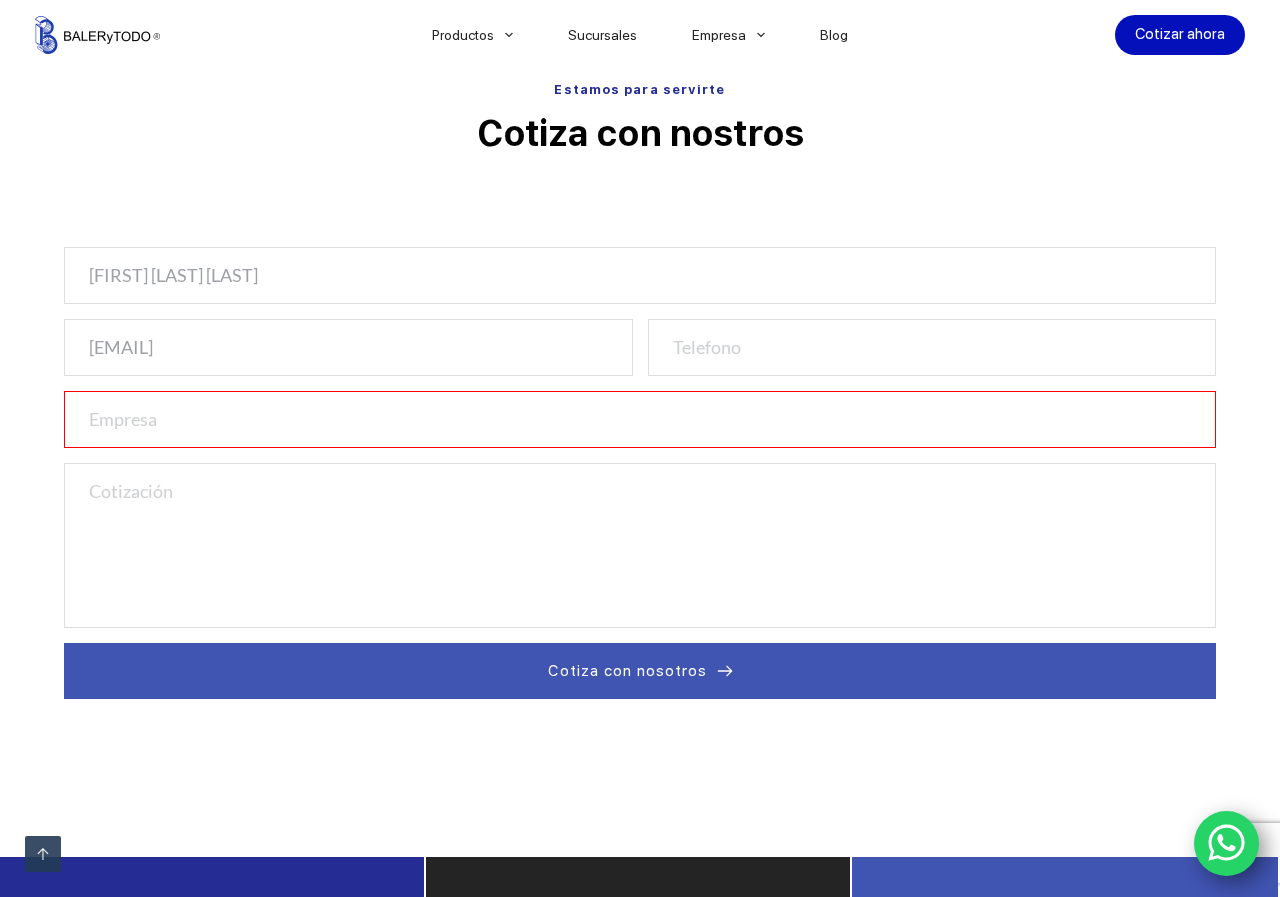 click at bounding box center [640, 419] 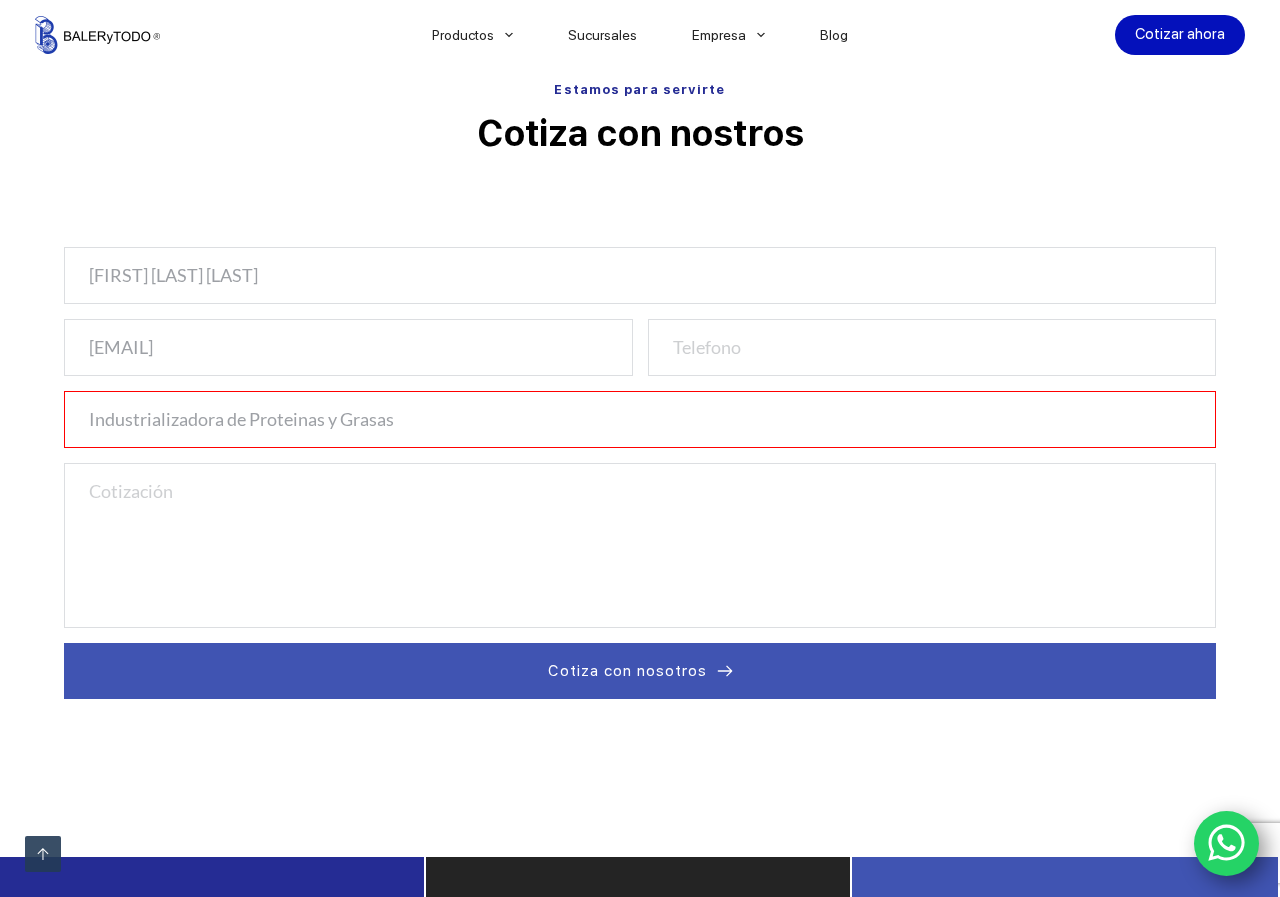 click on "Industrializadora de Proteinas y Grasas" at bounding box center (640, 419) 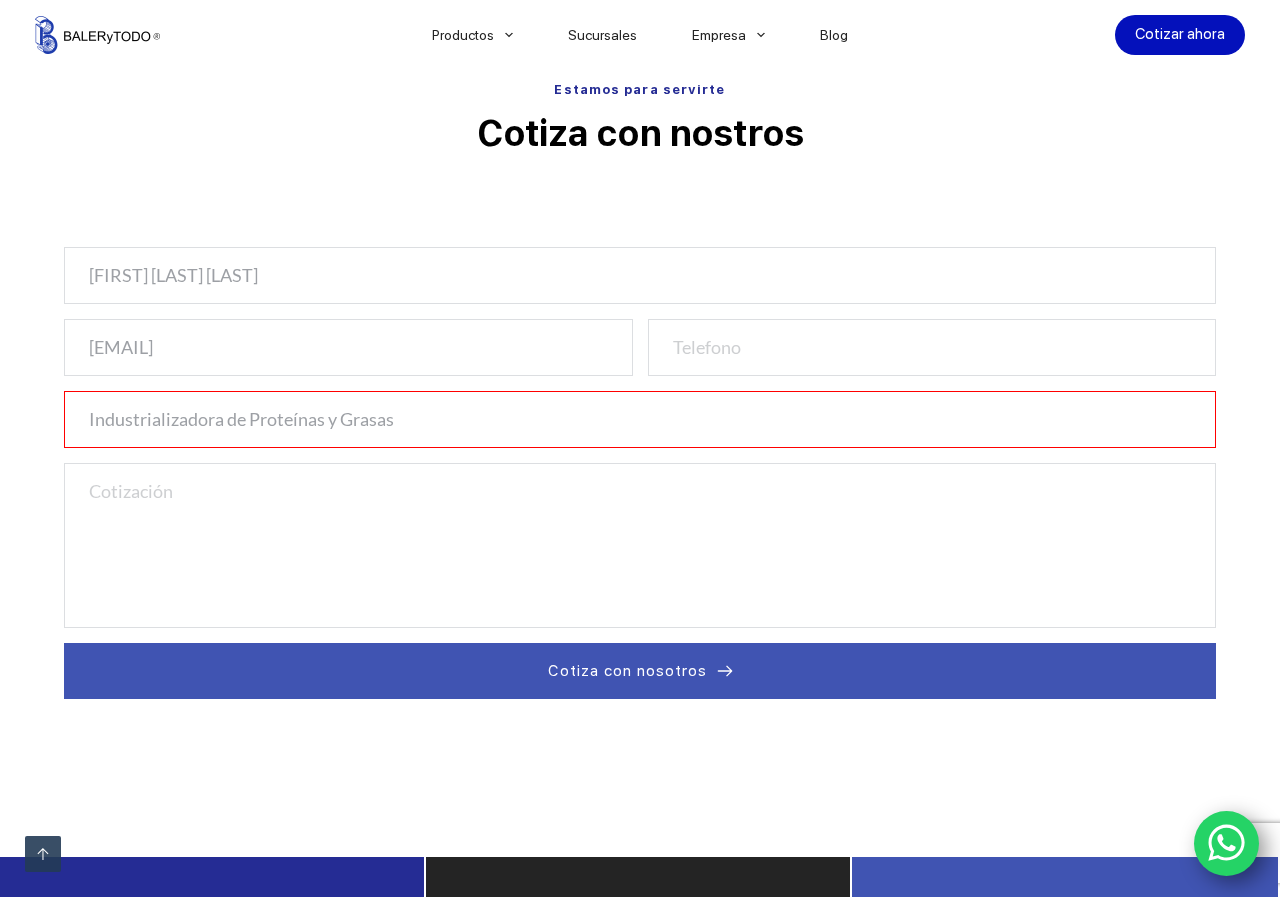 type on "Industrializadora de Proteínas y Grasas" 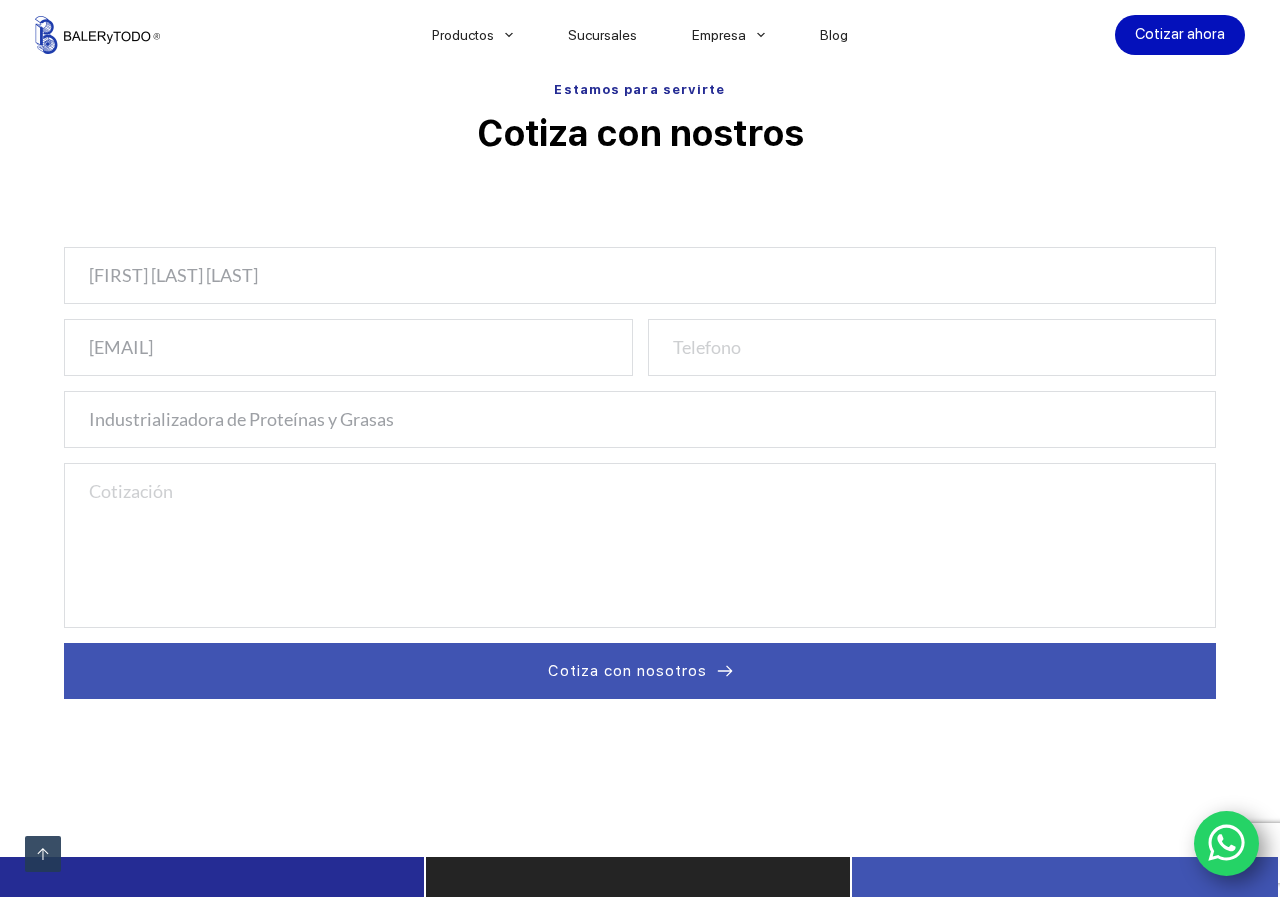 click at bounding box center (640, 545) 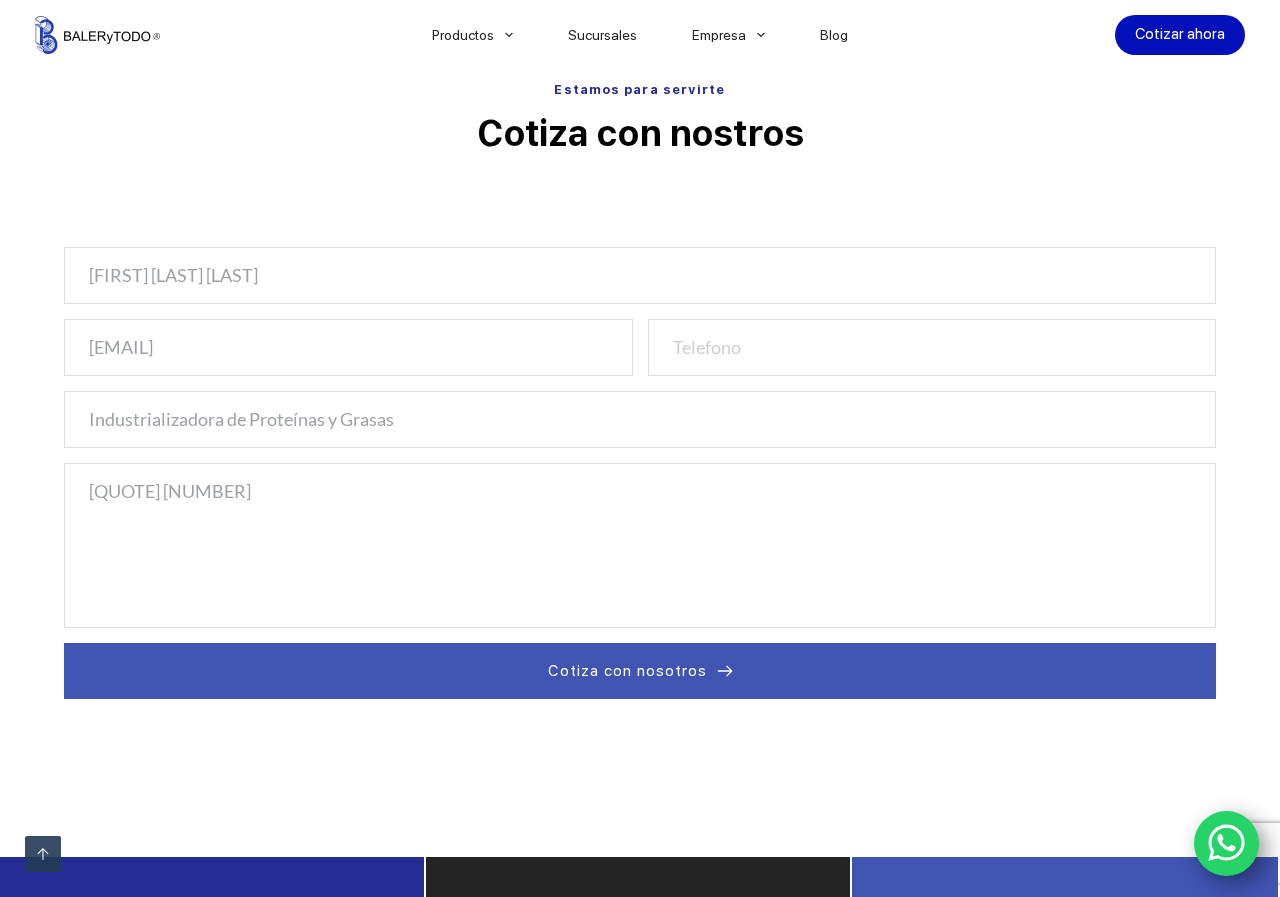 click on "[QUOTE] [NUMBER]" at bounding box center (640, 545) 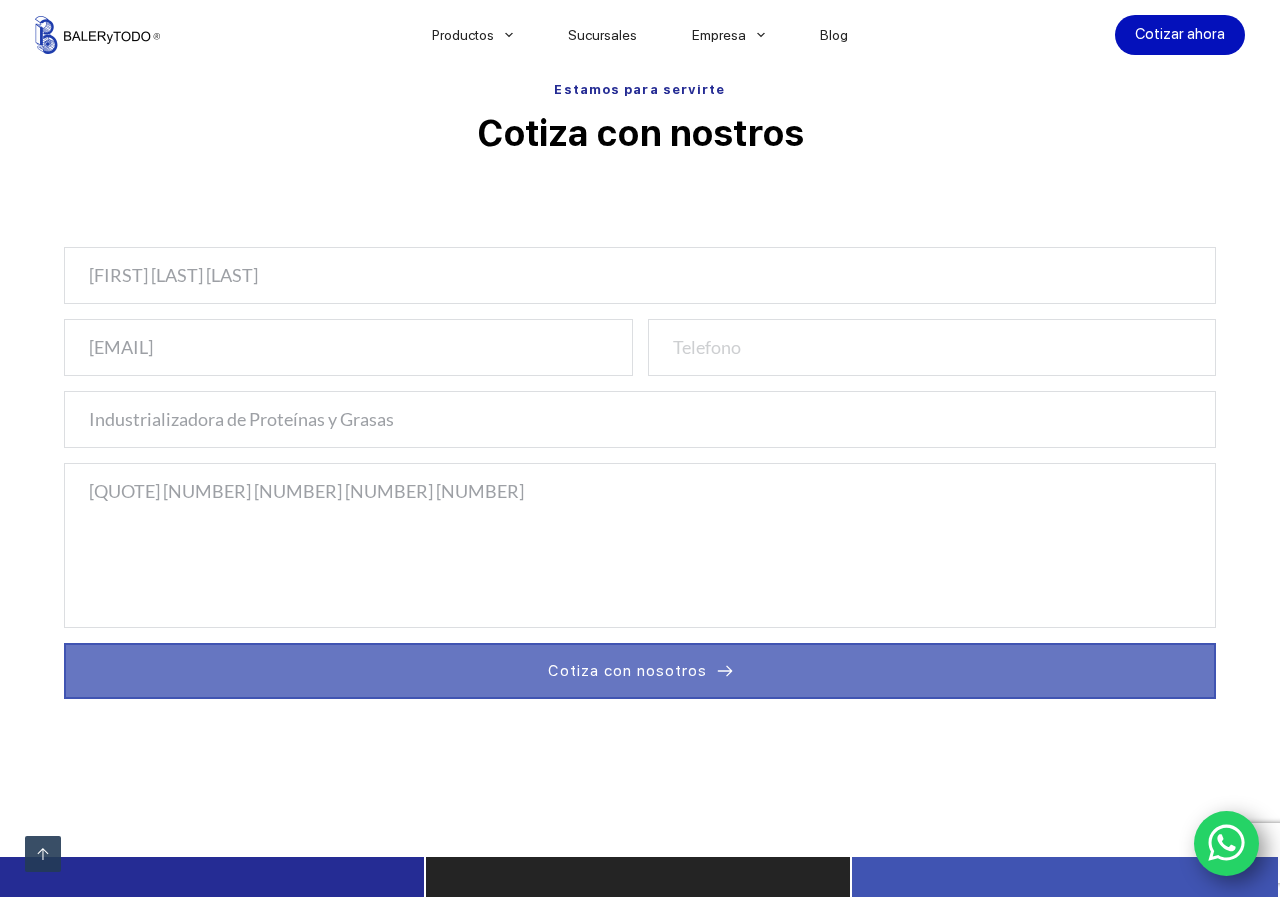 type on "[QUOTE] [NUMBER] [NUMBER] [NUMBER] [NUMBER]" 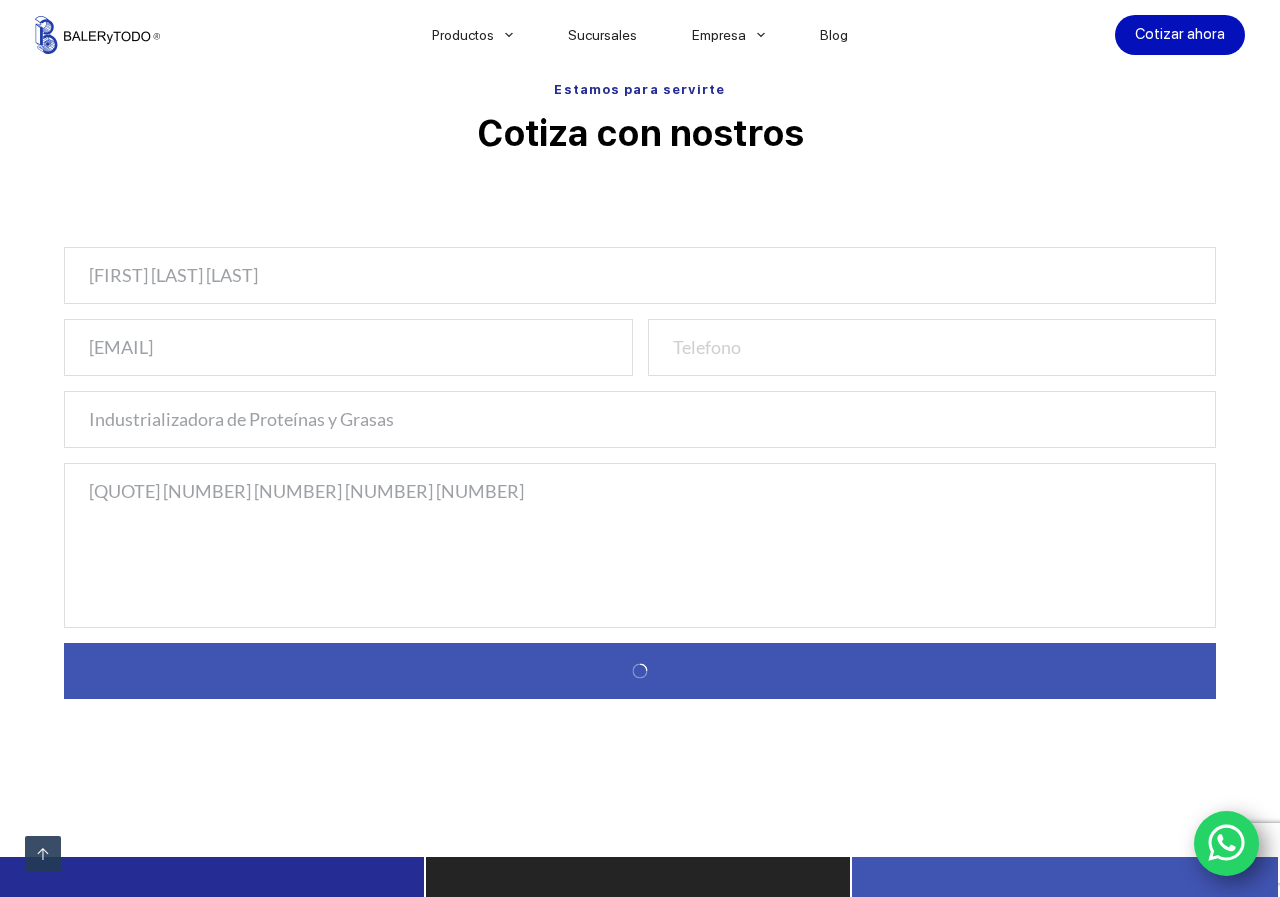 type 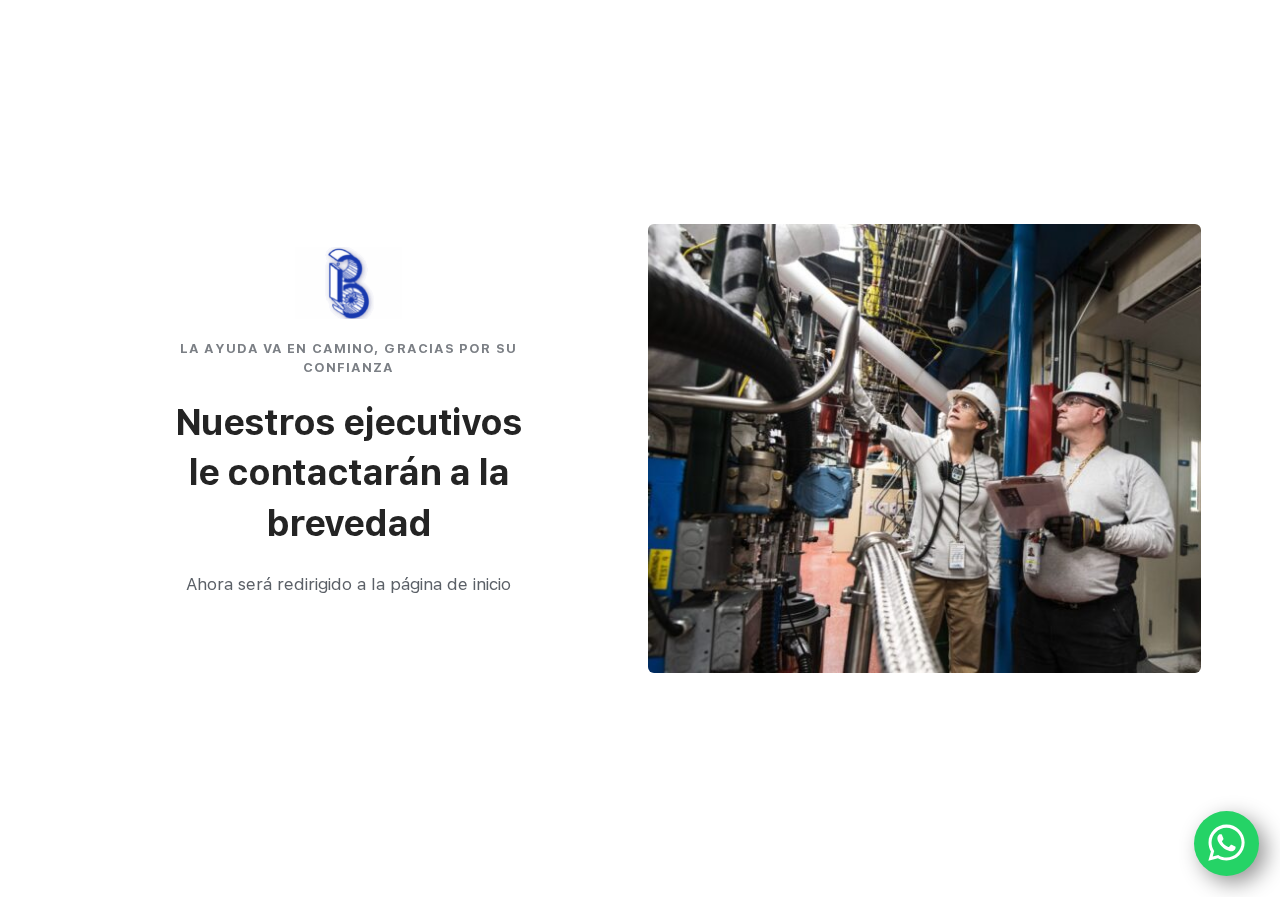 scroll, scrollTop: 0, scrollLeft: 0, axis: both 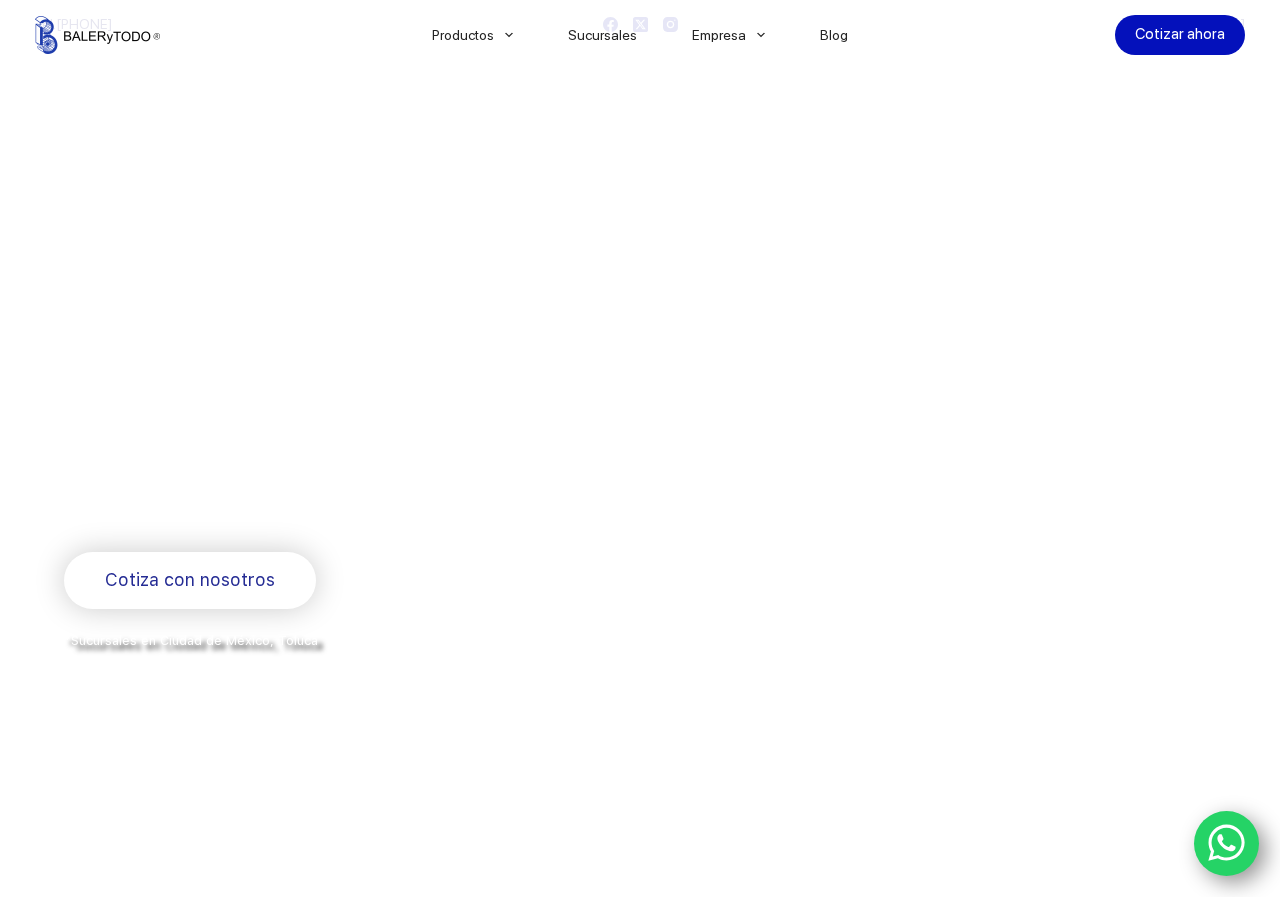 click 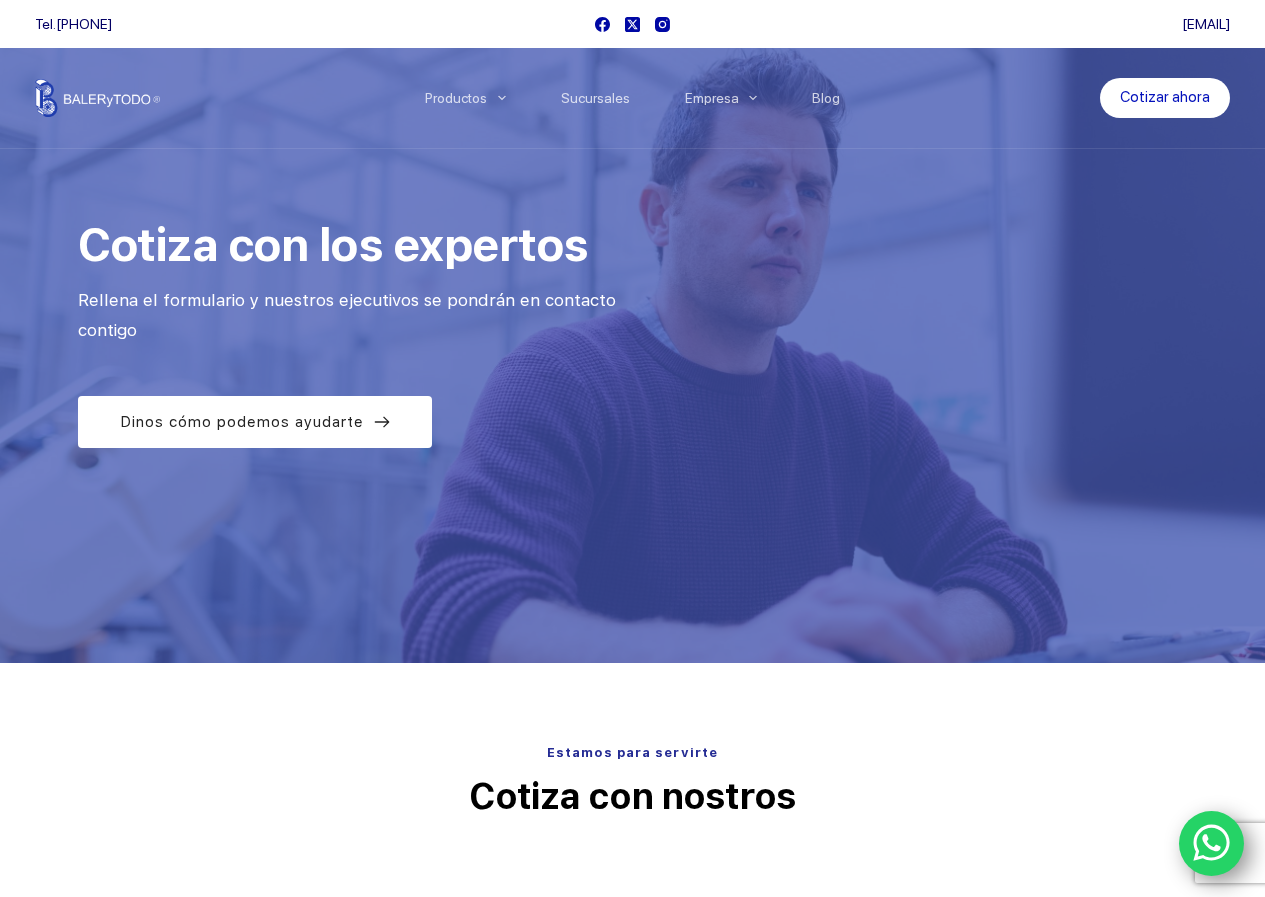 scroll, scrollTop: 0, scrollLeft: 0, axis: both 